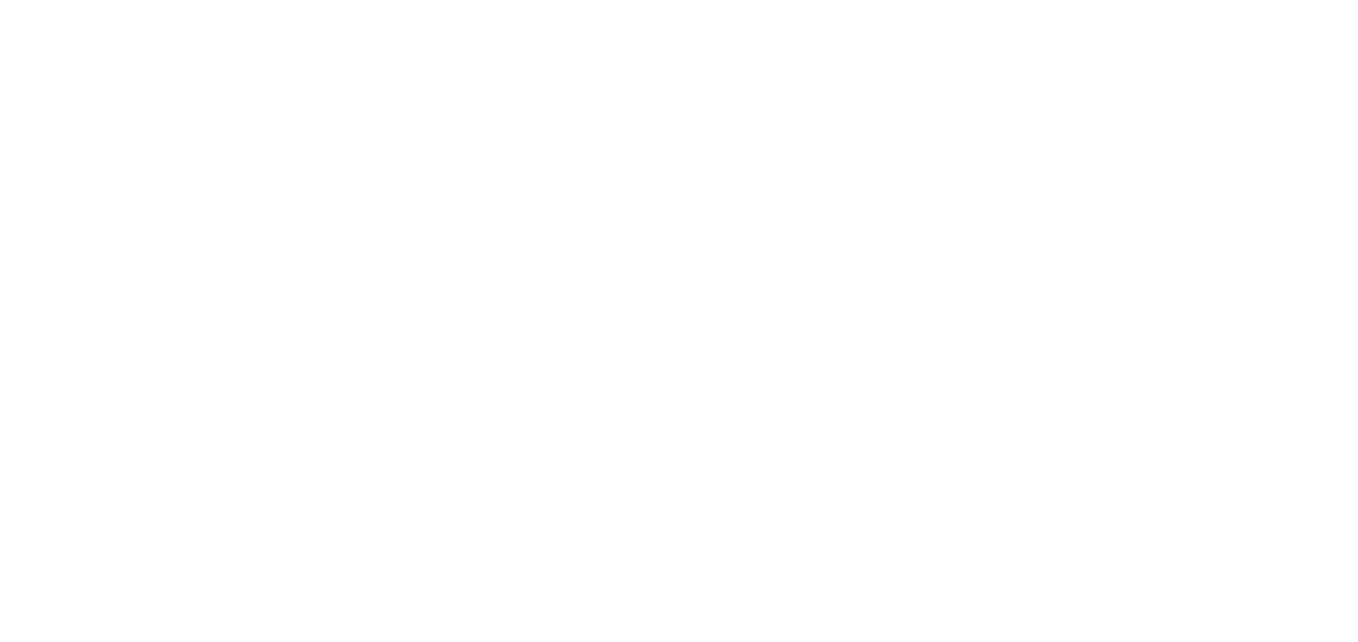 scroll, scrollTop: 0, scrollLeft: 0, axis: both 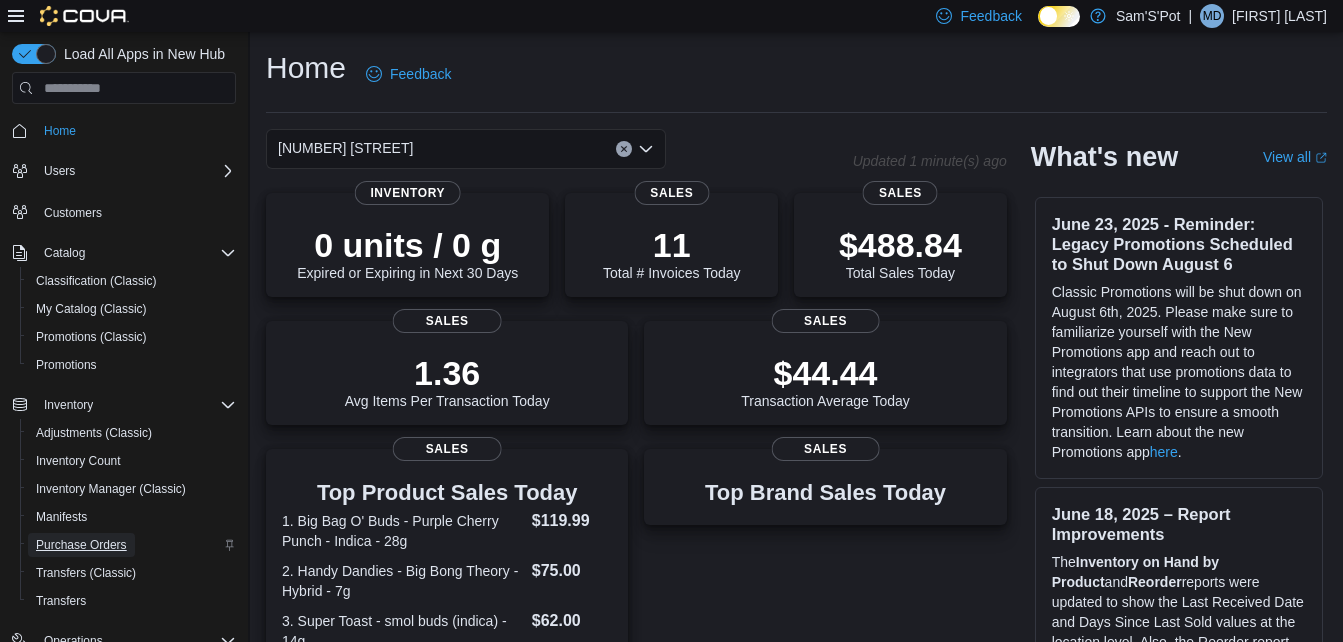 click on "Purchase Orders" at bounding box center (81, 545) 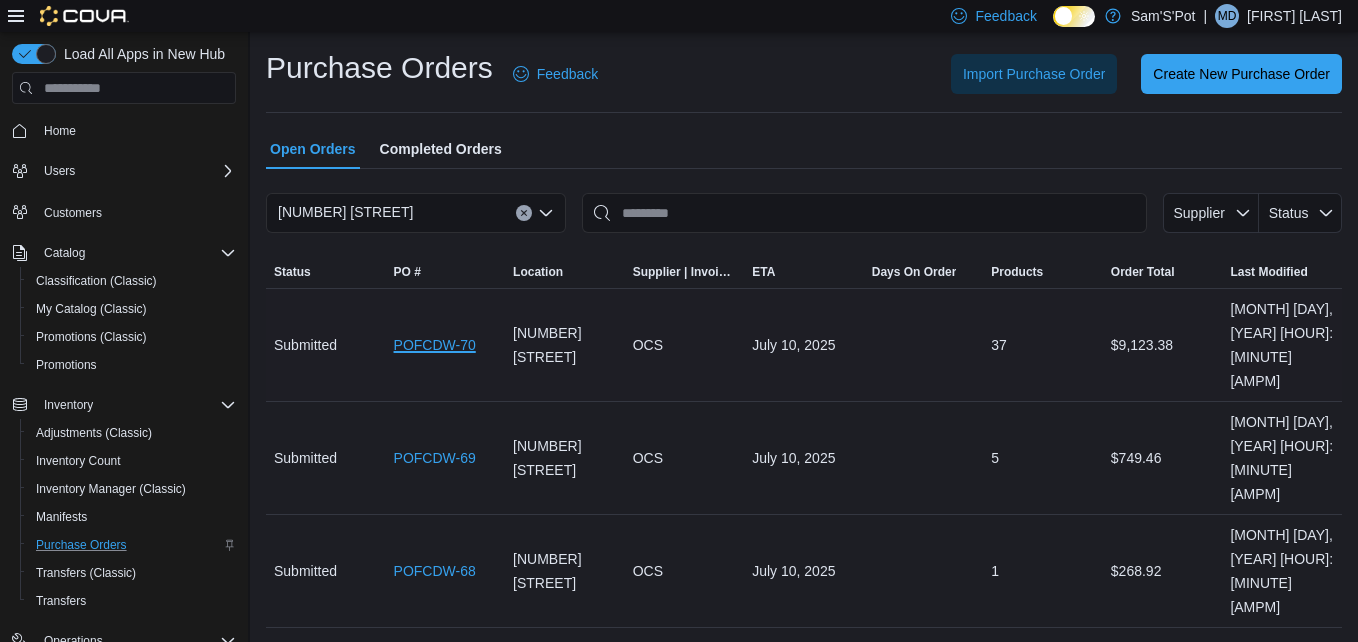 click on "POFCDW-70" at bounding box center [435, 345] 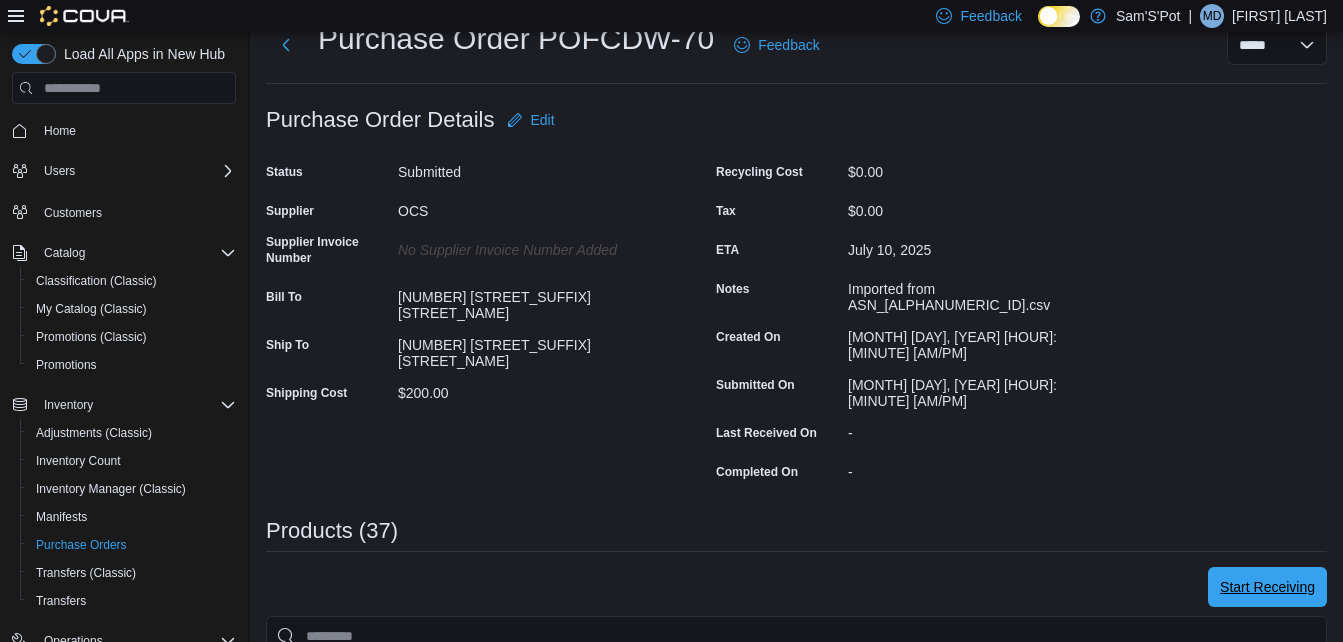 scroll, scrollTop: 100, scrollLeft: 0, axis: vertical 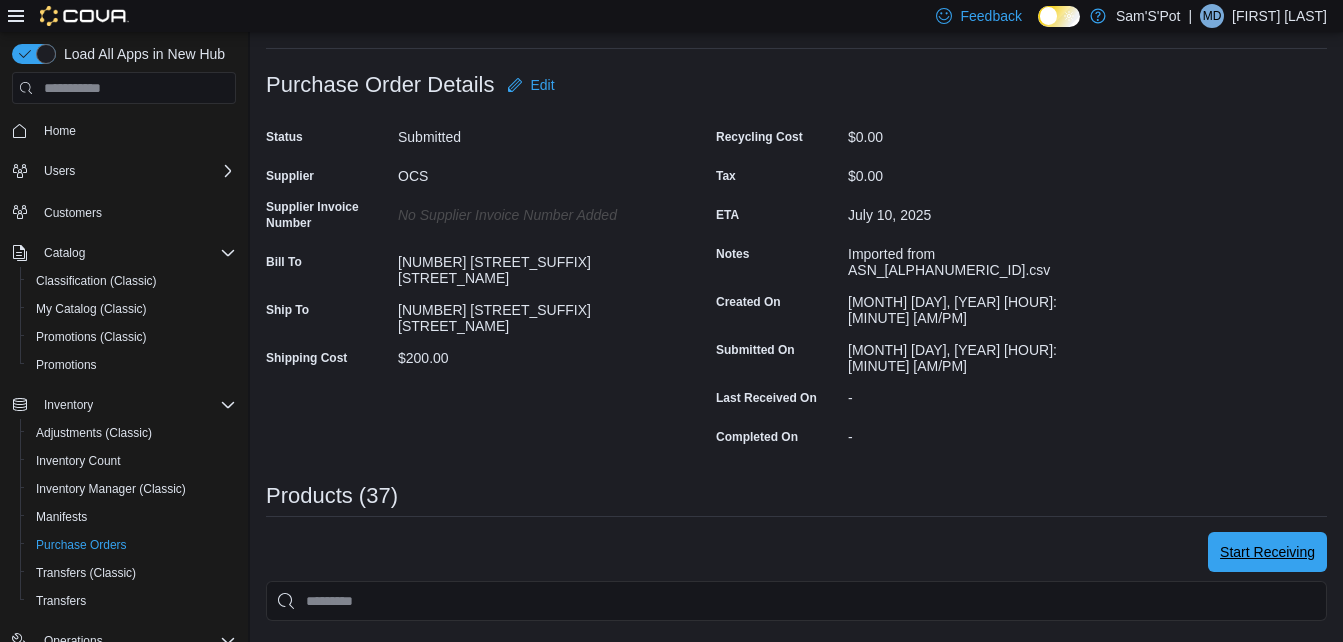click on "Start Receiving" at bounding box center (1267, 552) 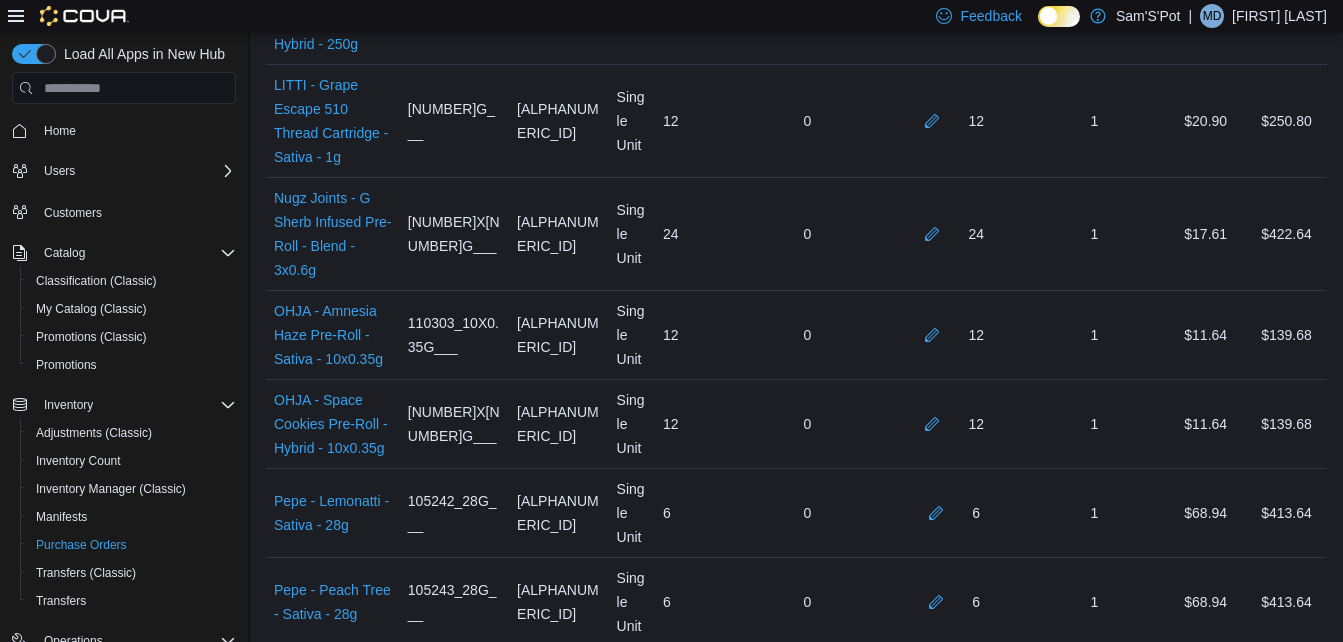 scroll, scrollTop: 3985, scrollLeft: 0, axis: vertical 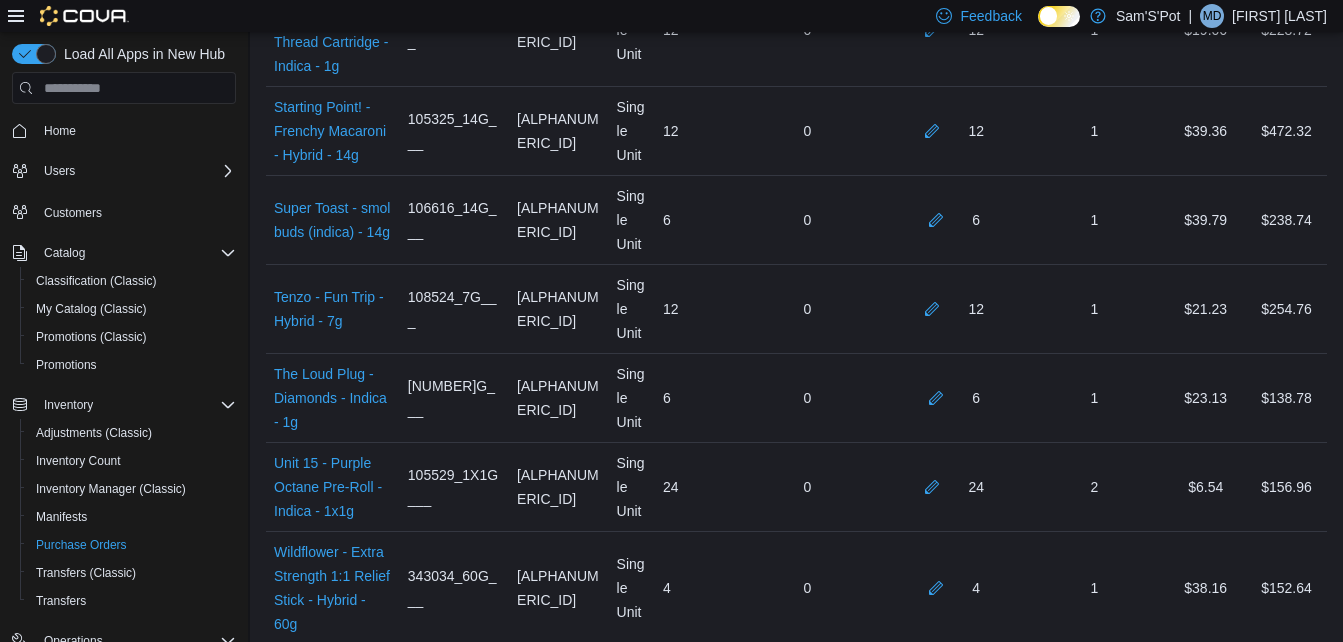 click on "Receive Products" at bounding box center [1260, 688] 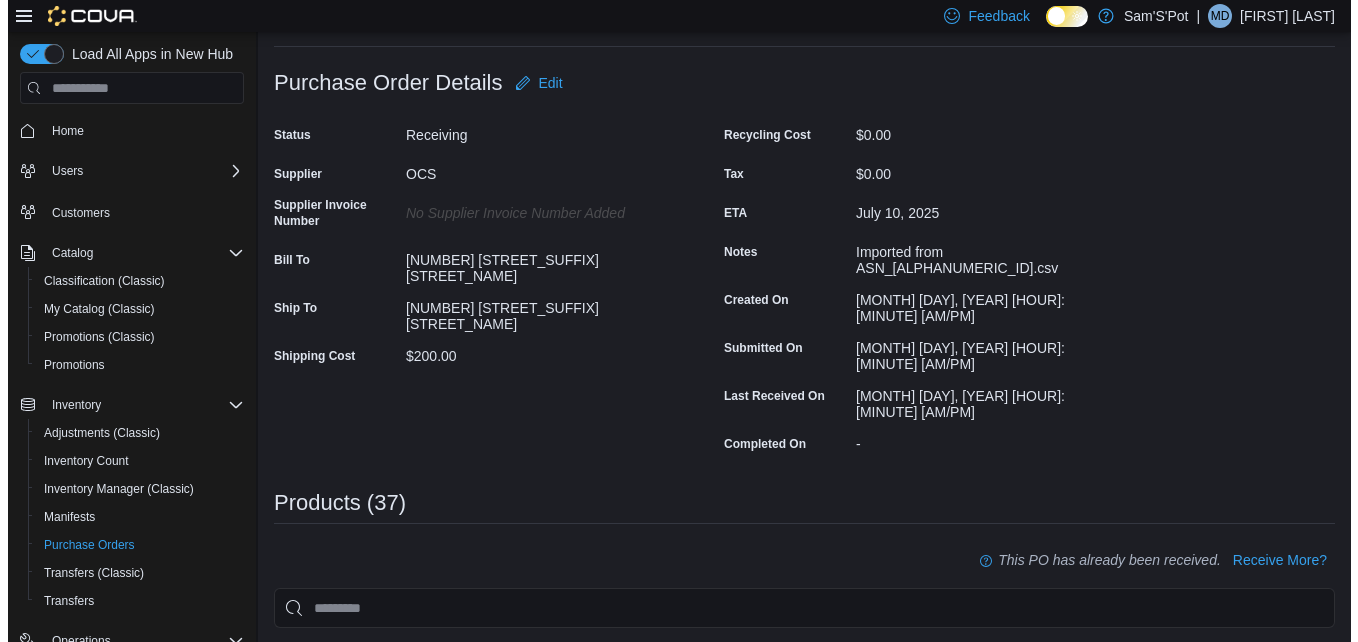 scroll, scrollTop: 0, scrollLeft: 0, axis: both 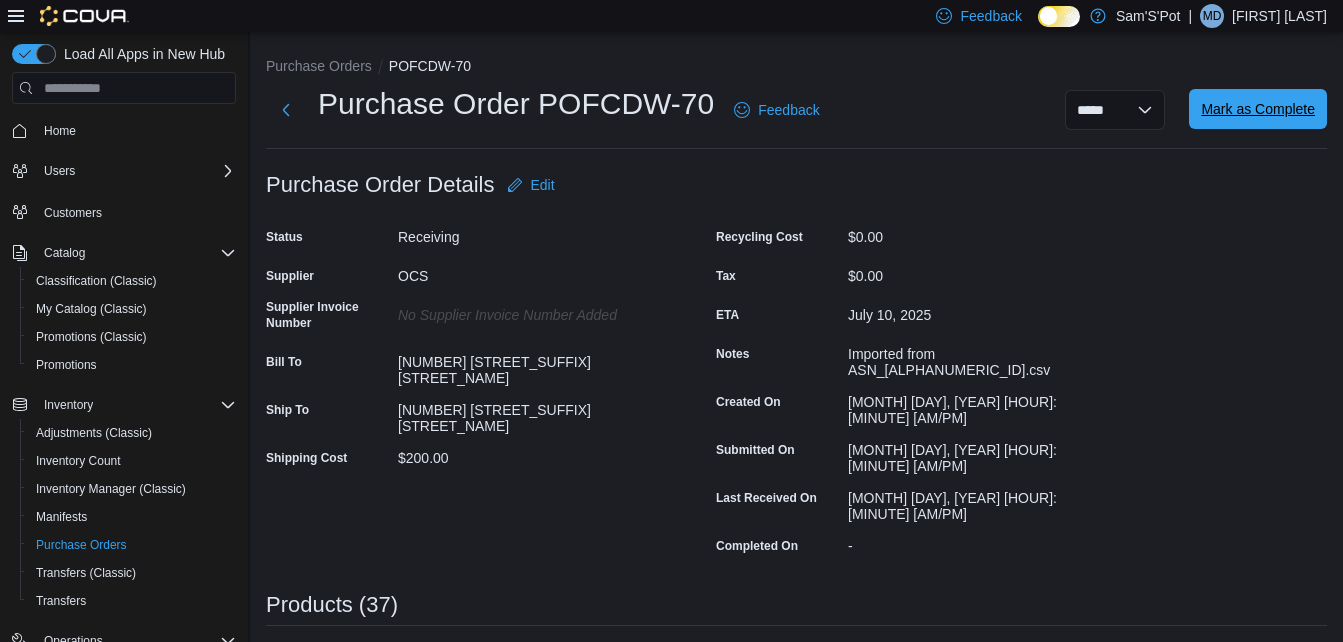 click on "Mark as Complete" at bounding box center (1258, 109) 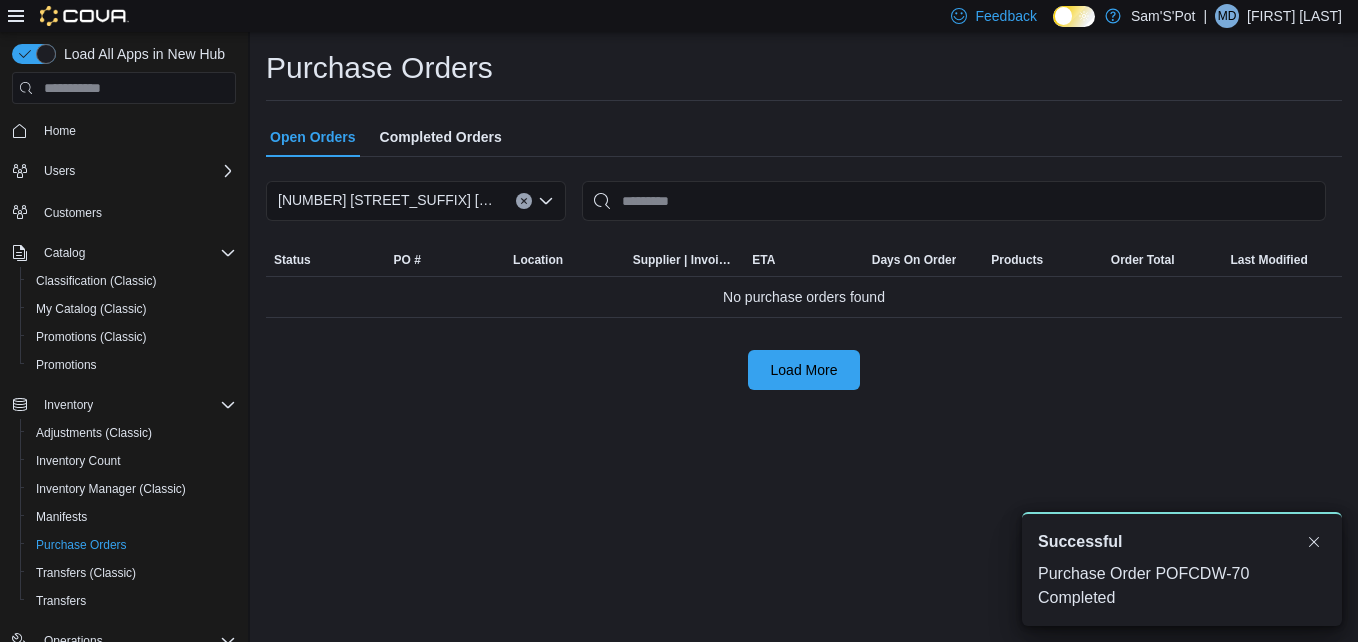 scroll, scrollTop: 0, scrollLeft: 0, axis: both 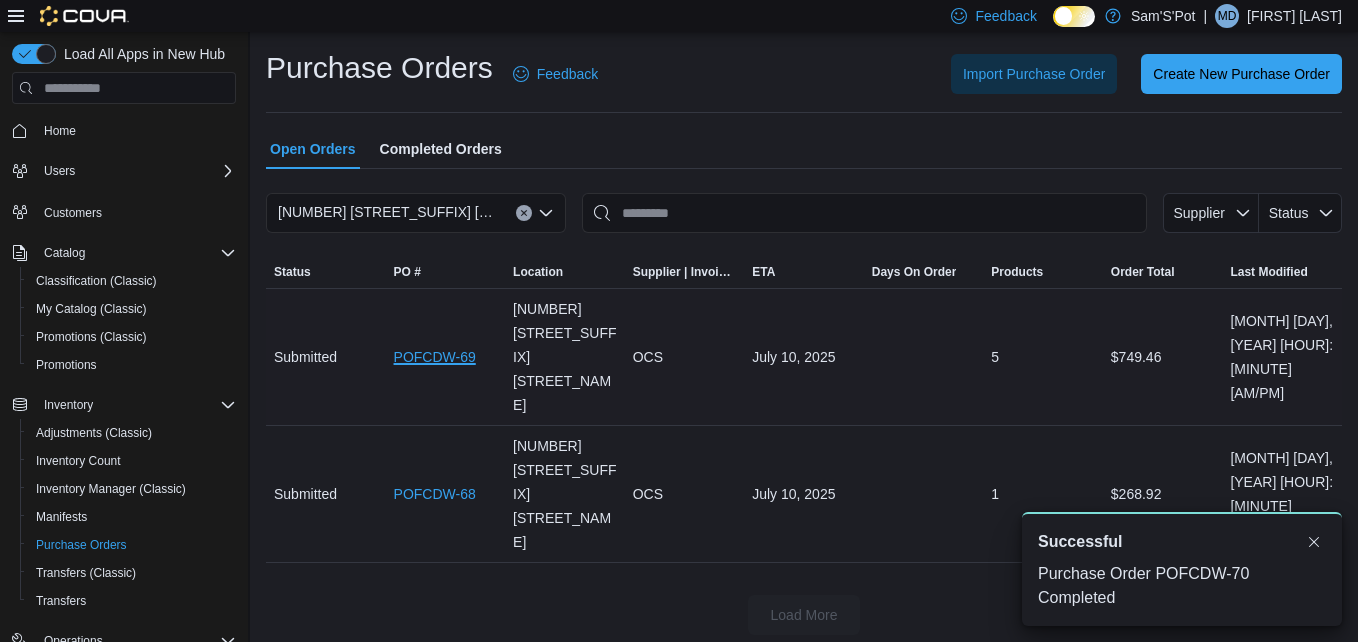 click on "POFCDW-69" at bounding box center (435, 357) 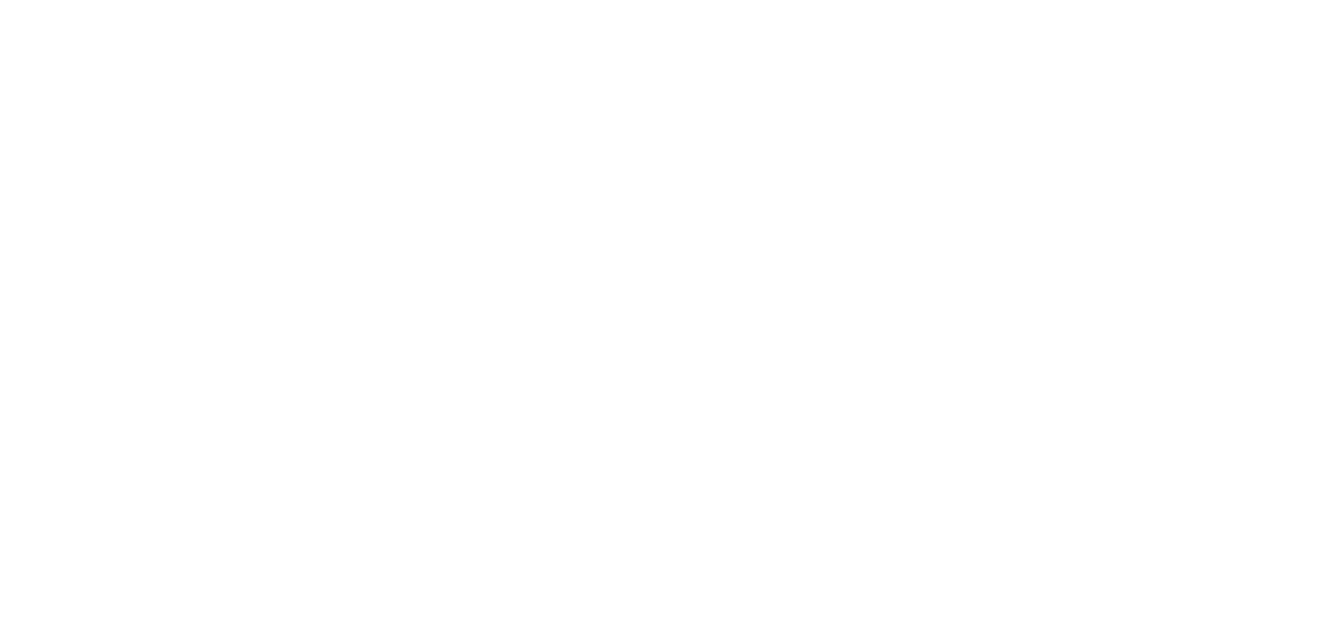 scroll, scrollTop: 0, scrollLeft: 0, axis: both 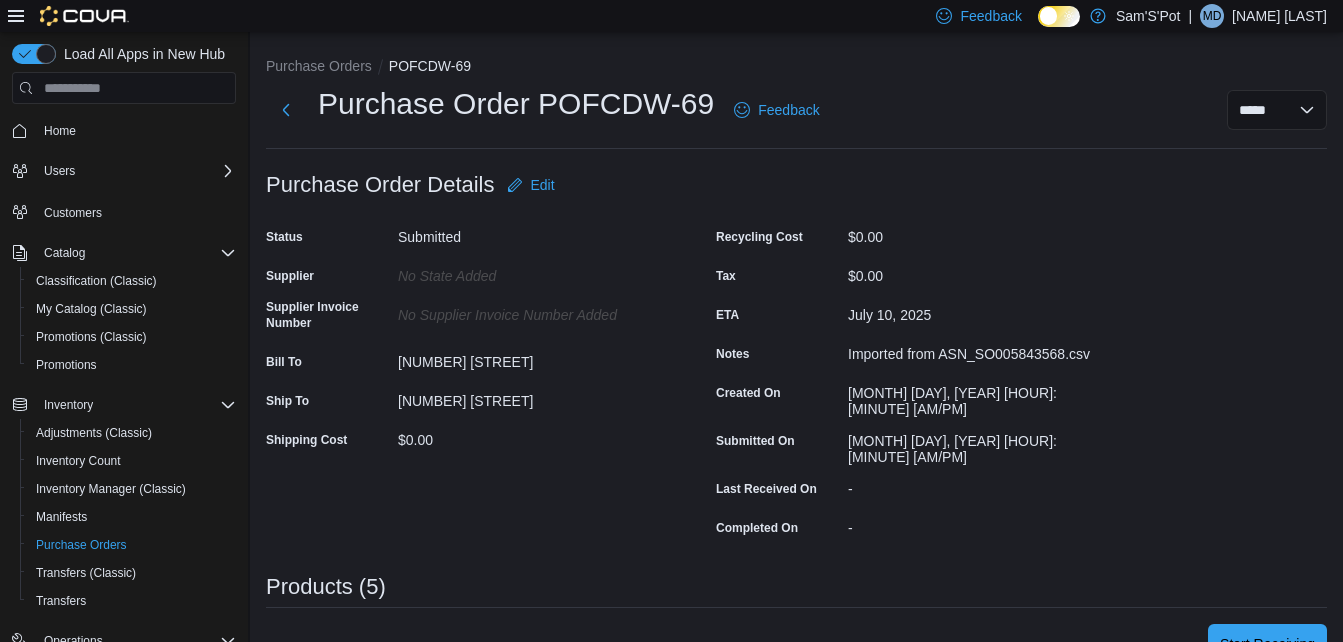click on "Start Receiving" at bounding box center (1267, 644) 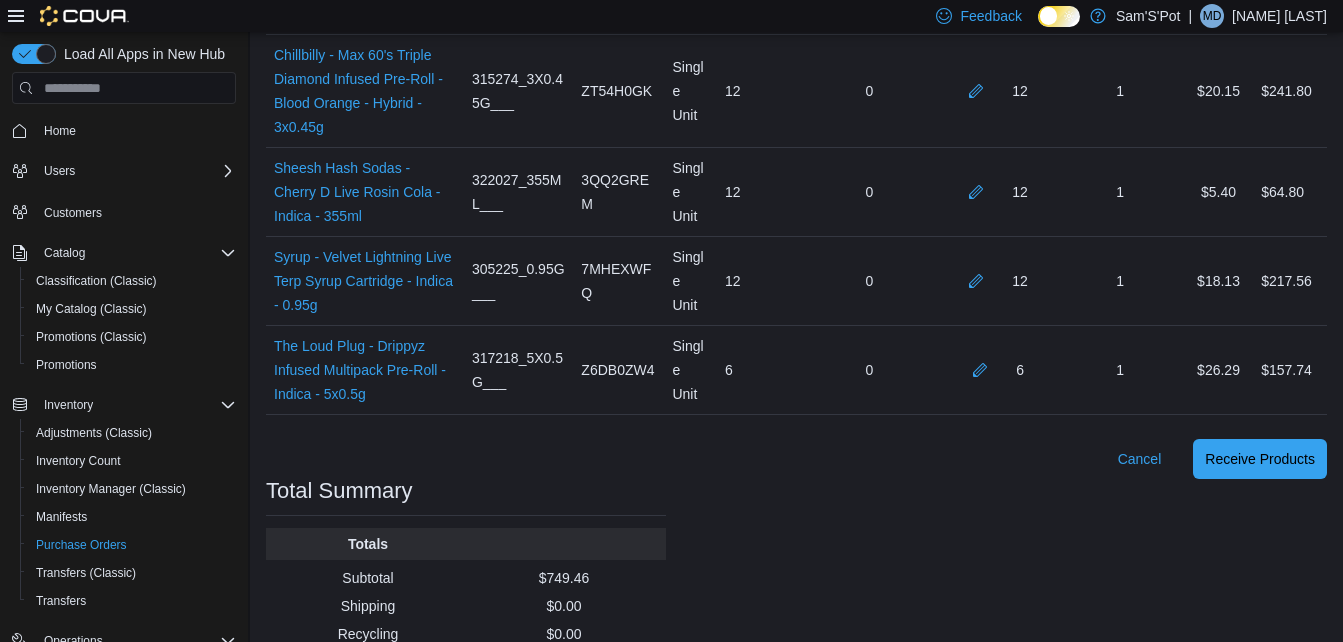 scroll, scrollTop: 745, scrollLeft: 0, axis: vertical 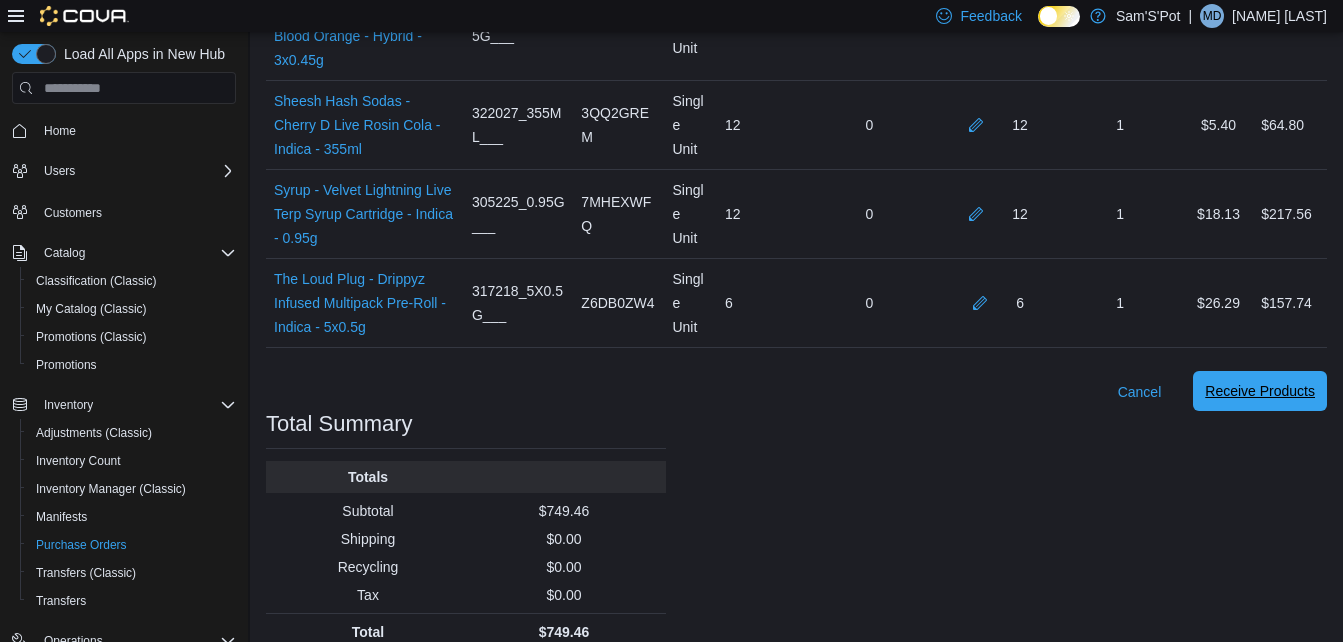 click on "Receive Products" at bounding box center [1260, 391] 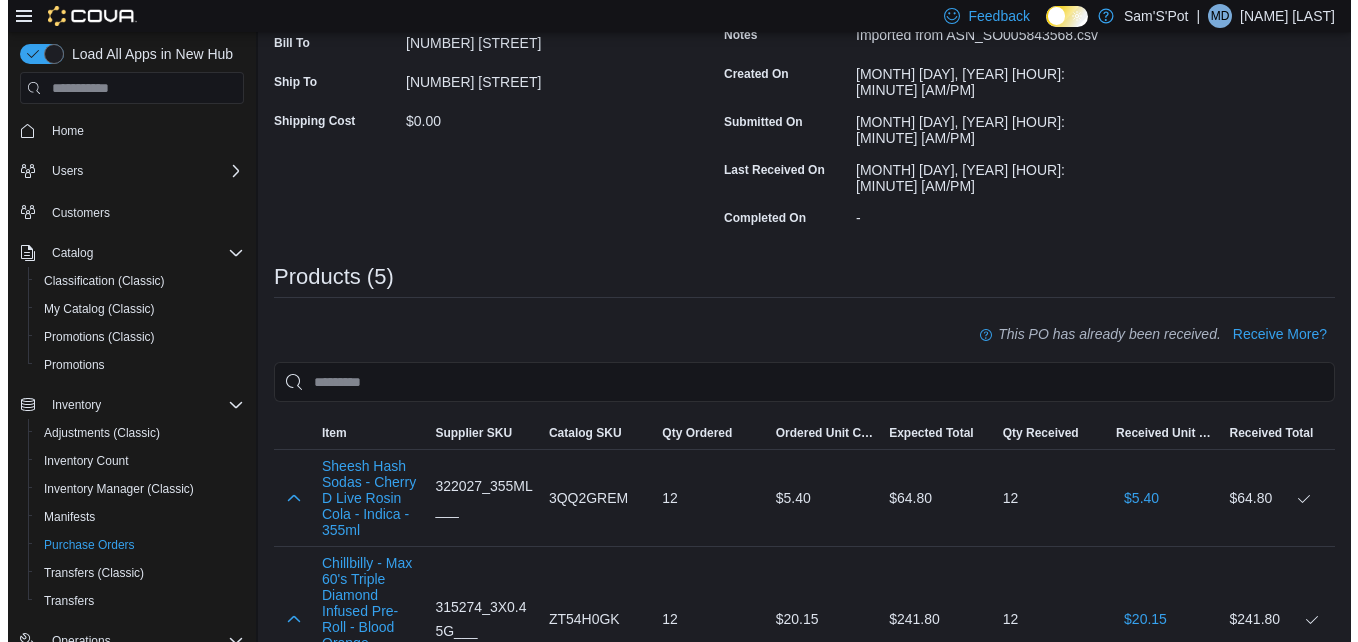 scroll, scrollTop: 0, scrollLeft: 0, axis: both 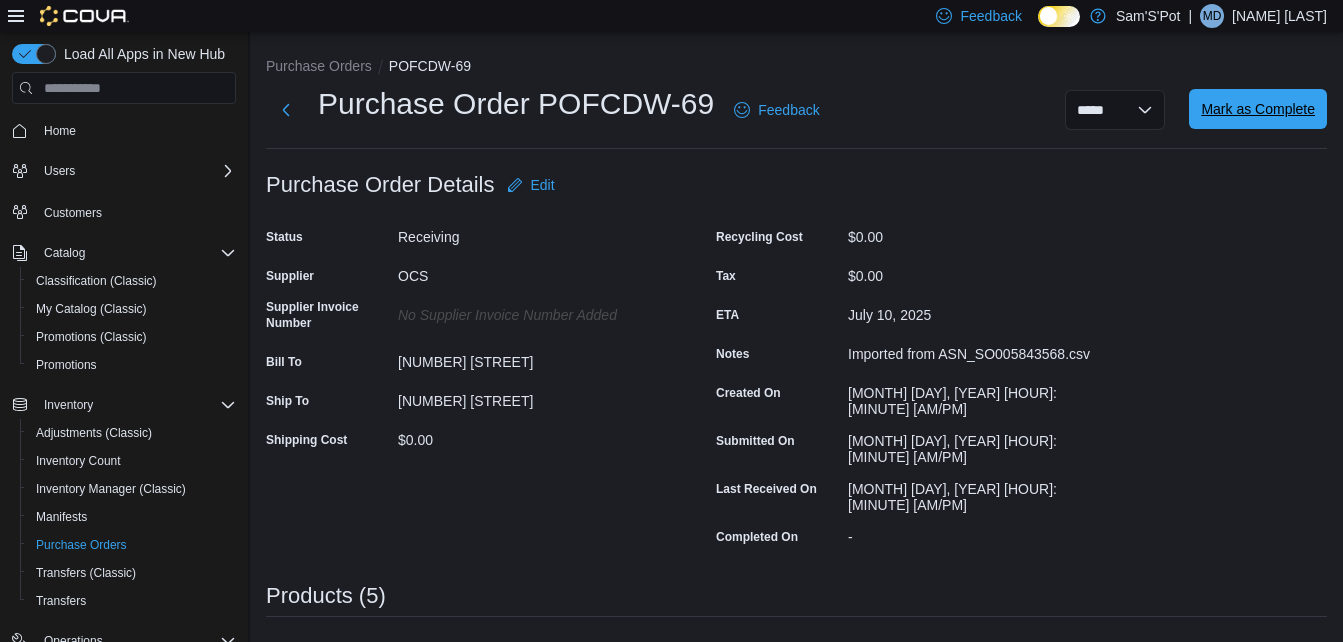 click on "Mark as Complete" at bounding box center (1258, 109) 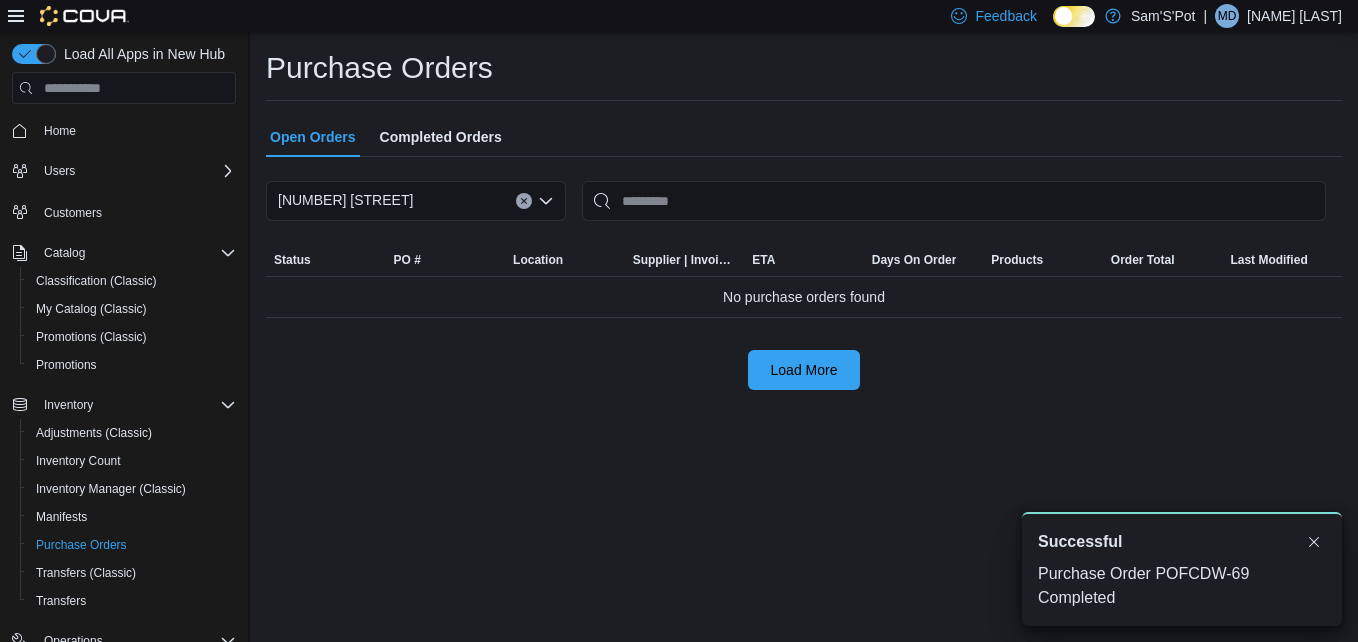 scroll, scrollTop: 0, scrollLeft: 0, axis: both 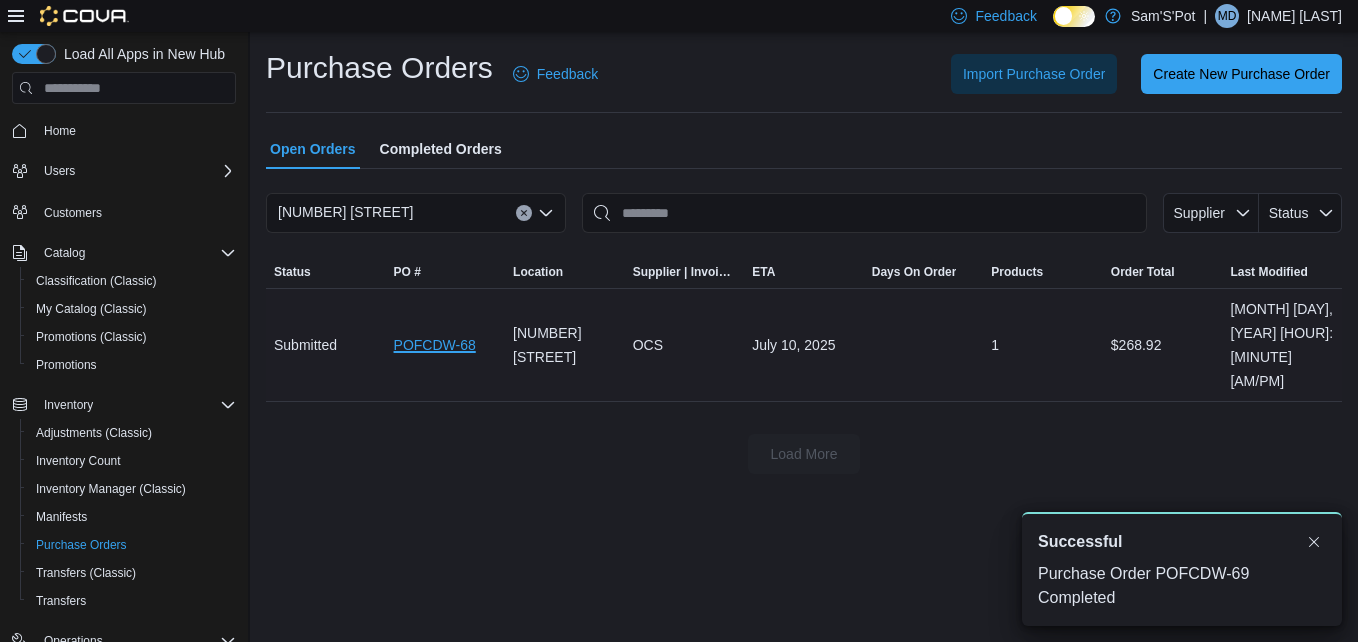 click on "POFCDW-68" at bounding box center [435, 345] 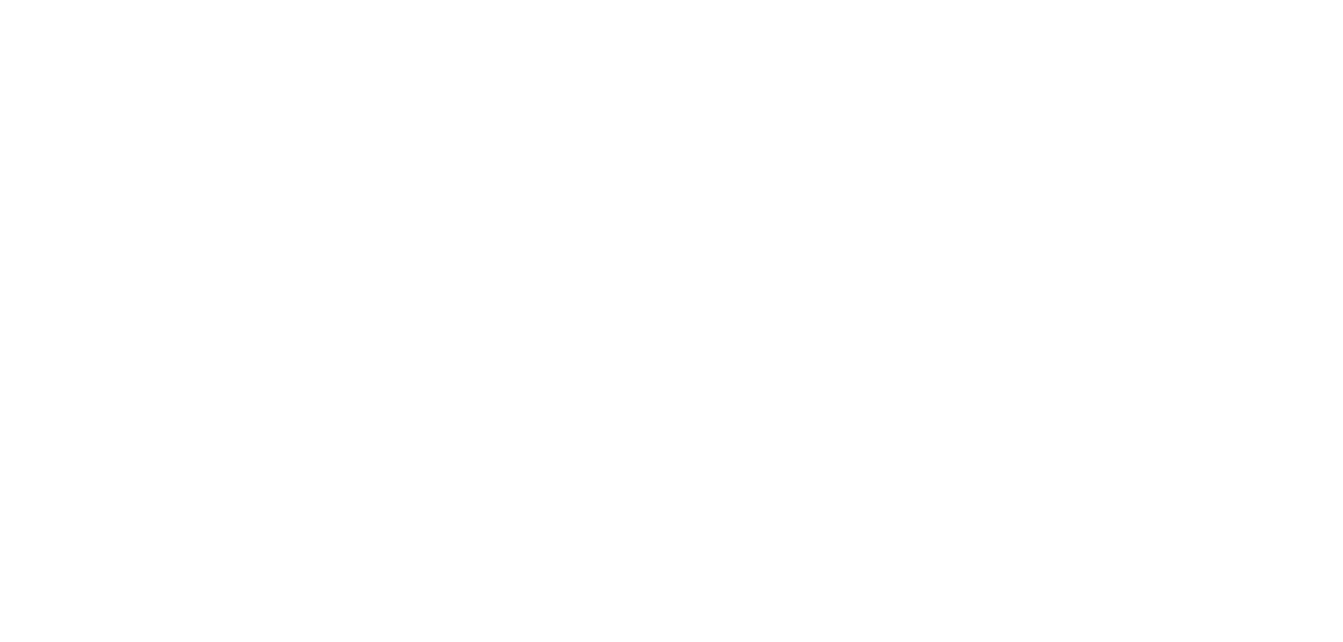 scroll, scrollTop: 0, scrollLeft: 0, axis: both 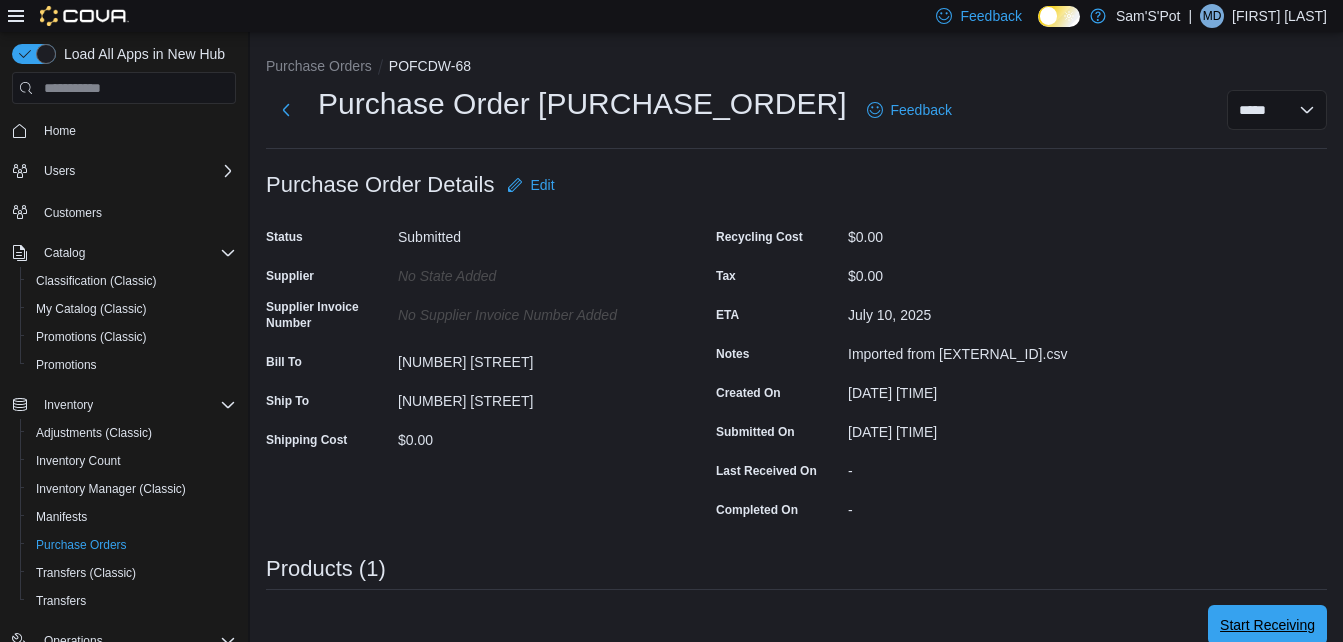 click on "Start Receiving" at bounding box center (1267, 625) 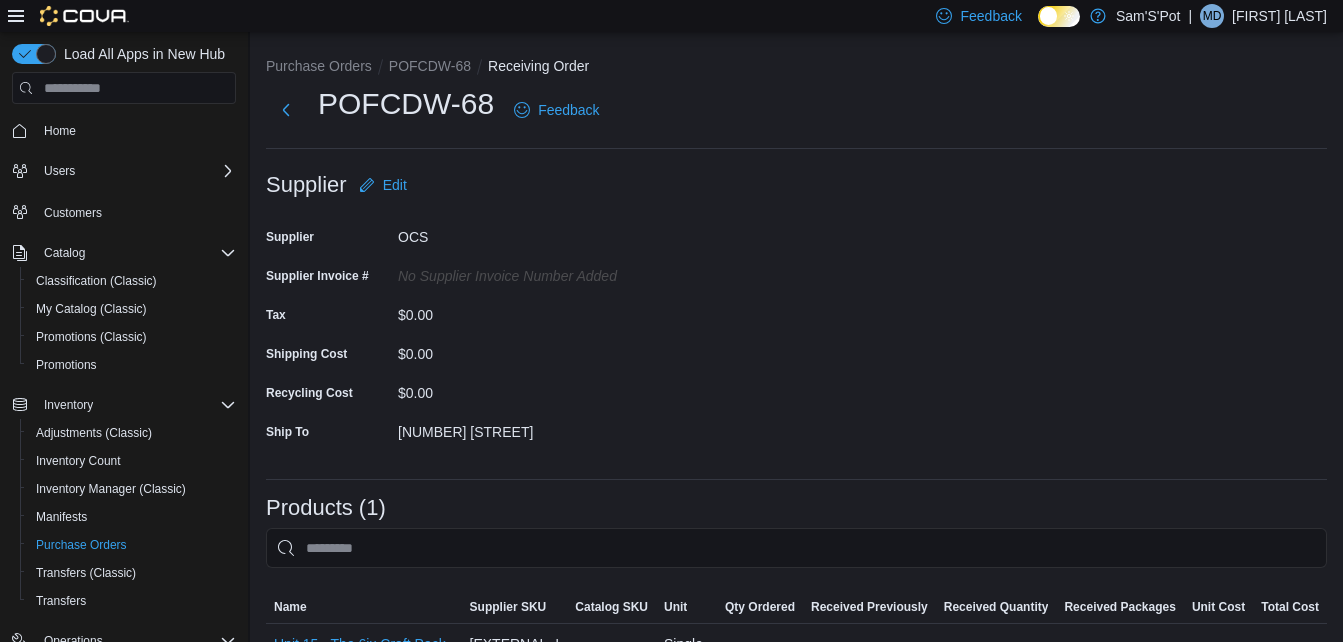 scroll, scrollTop: 365, scrollLeft: 0, axis: vertical 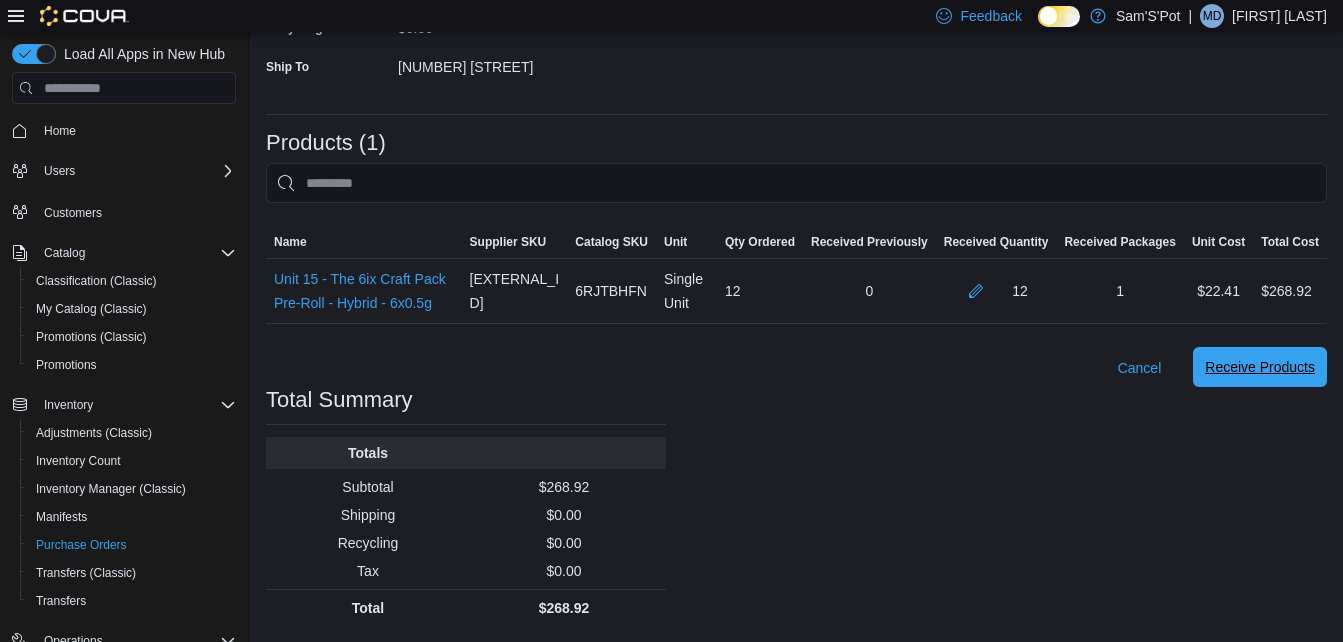 click on "Receive Products" at bounding box center (1260, 367) 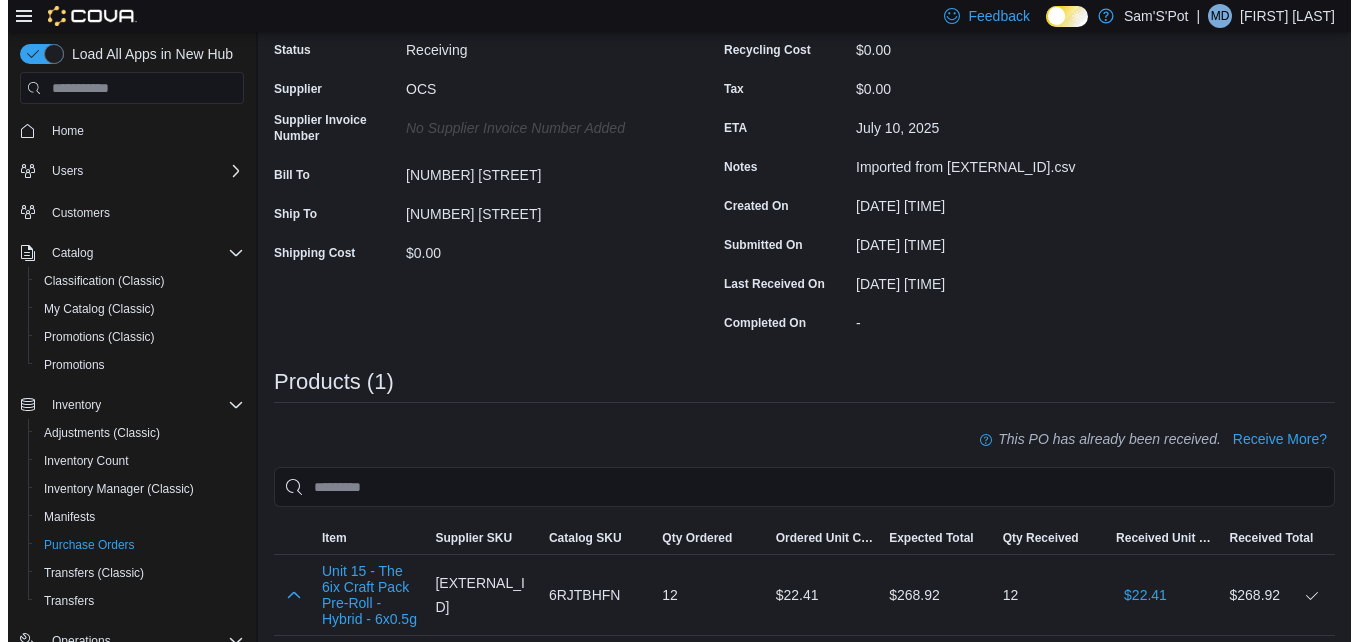 scroll, scrollTop: 0, scrollLeft: 0, axis: both 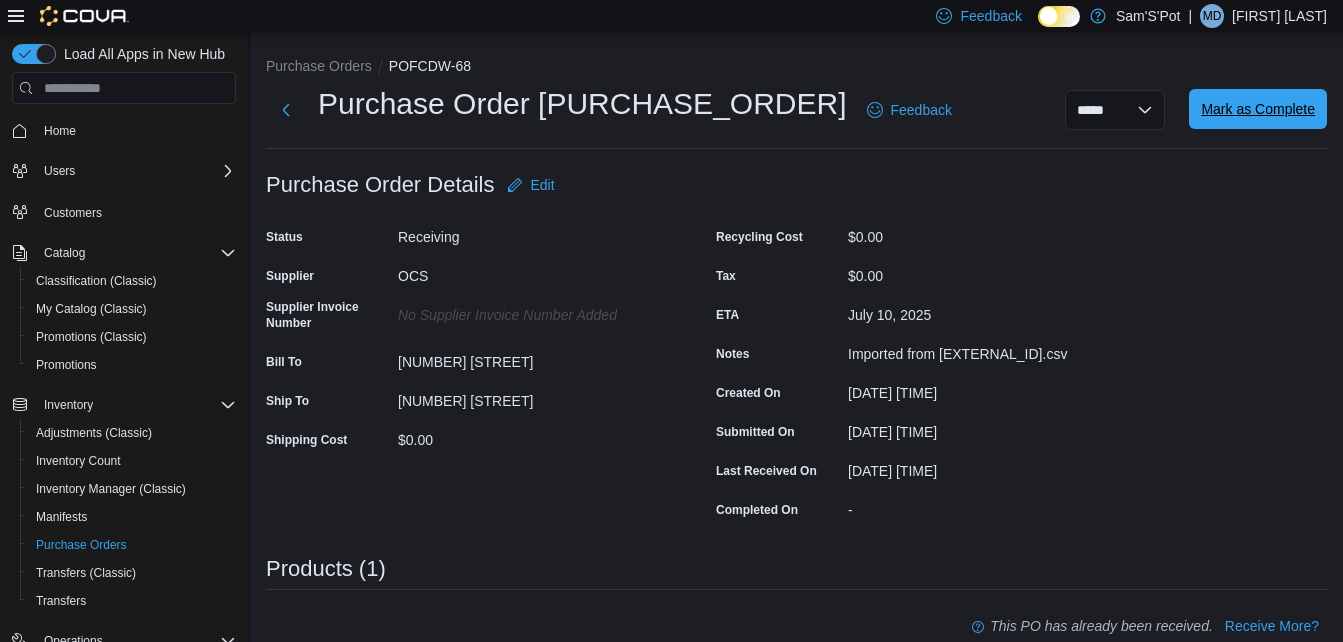 click on "Mark as Complete" at bounding box center [1258, 109] 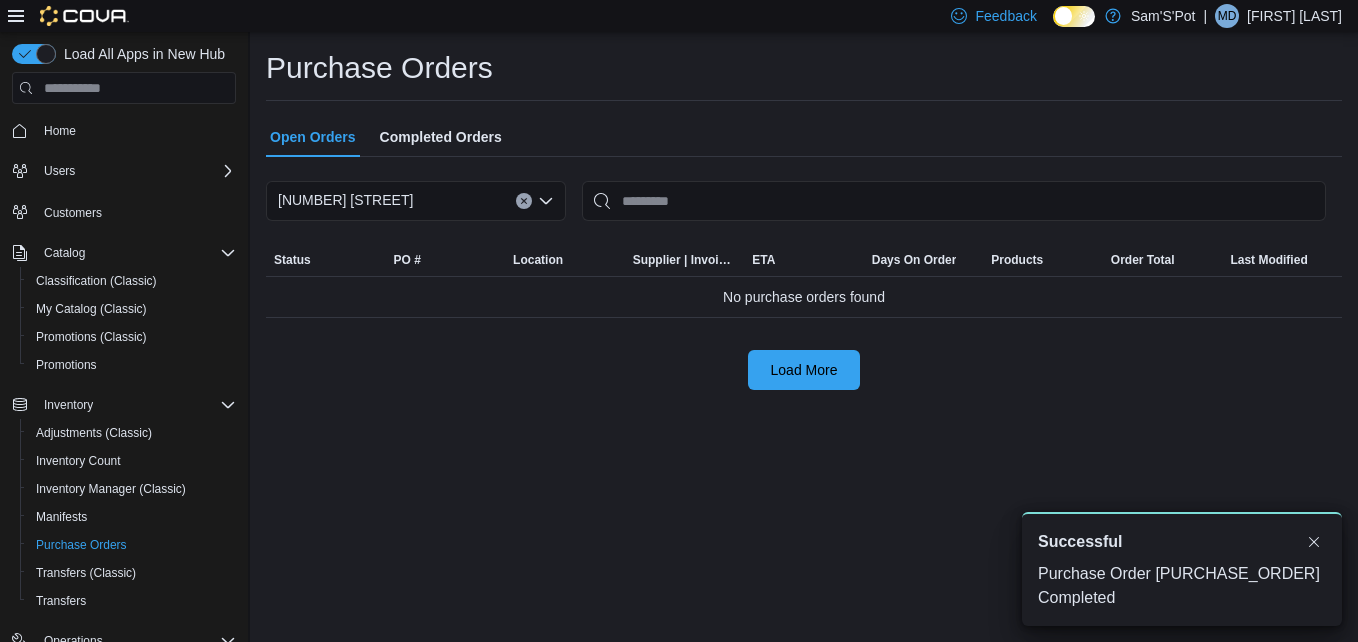 scroll, scrollTop: 0, scrollLeft: 0, axis: both 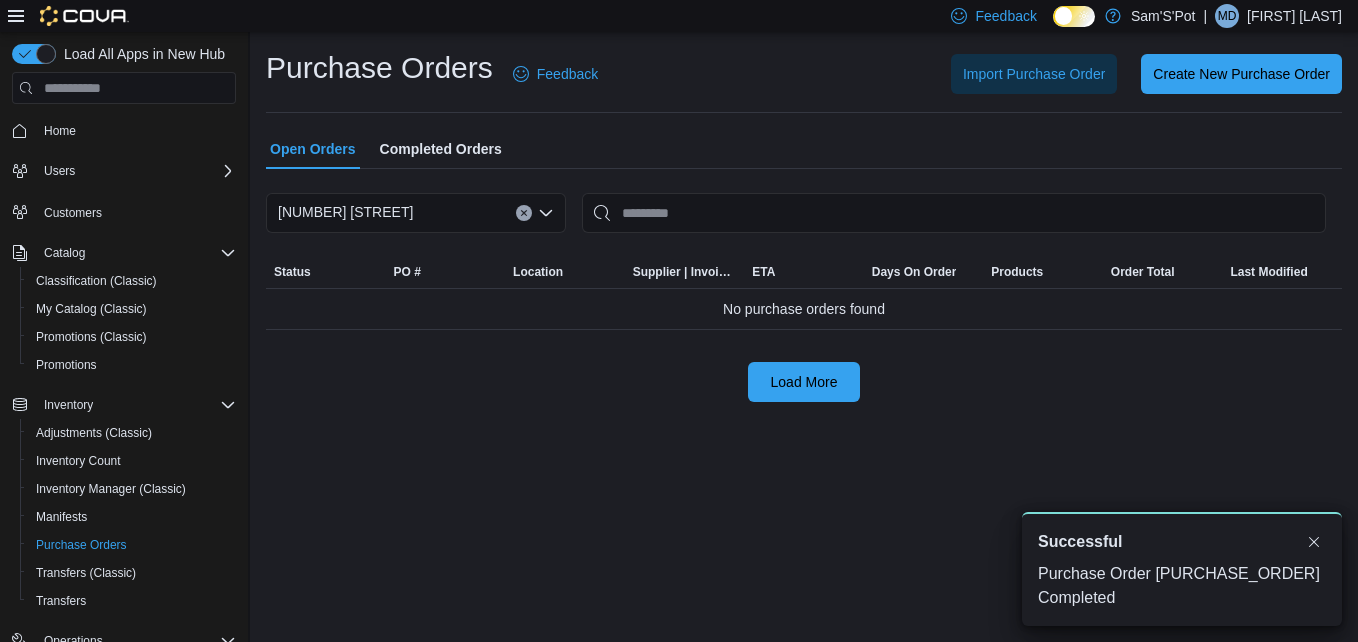click on "Import Purchase Order Create New Purchase Order" at bounding box center [982, 74] 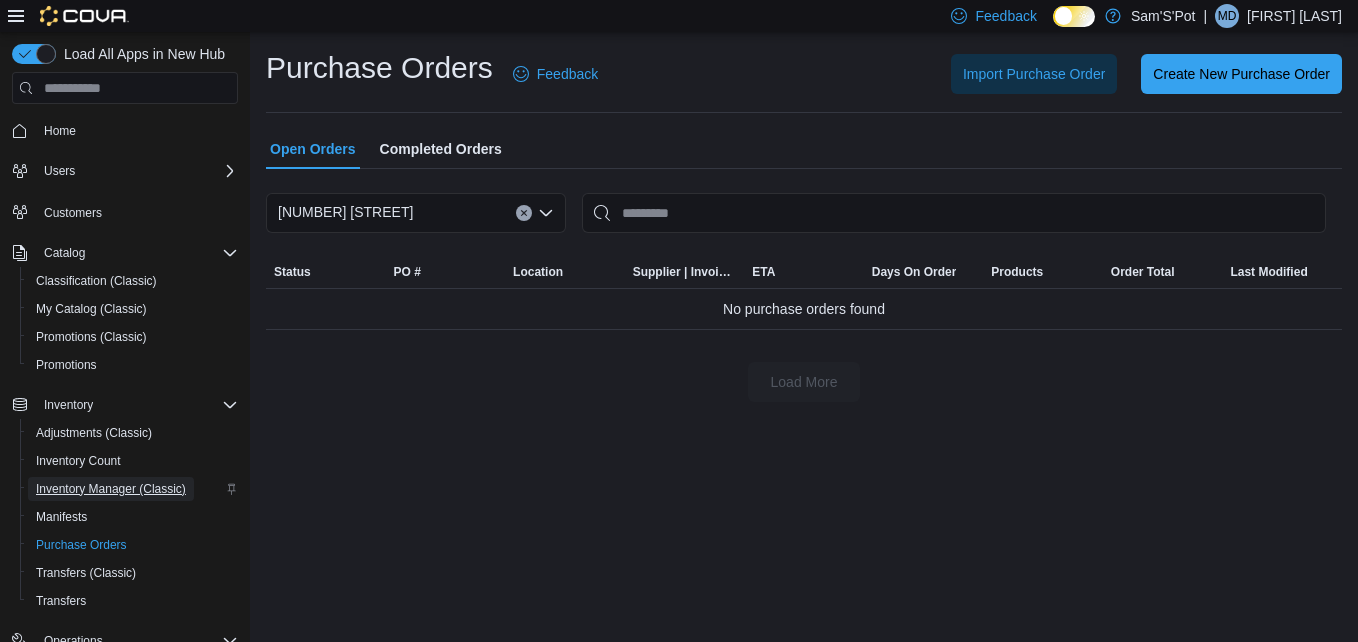 click on "Inventory Manager (Classic)" at bounding box center (111, 489) 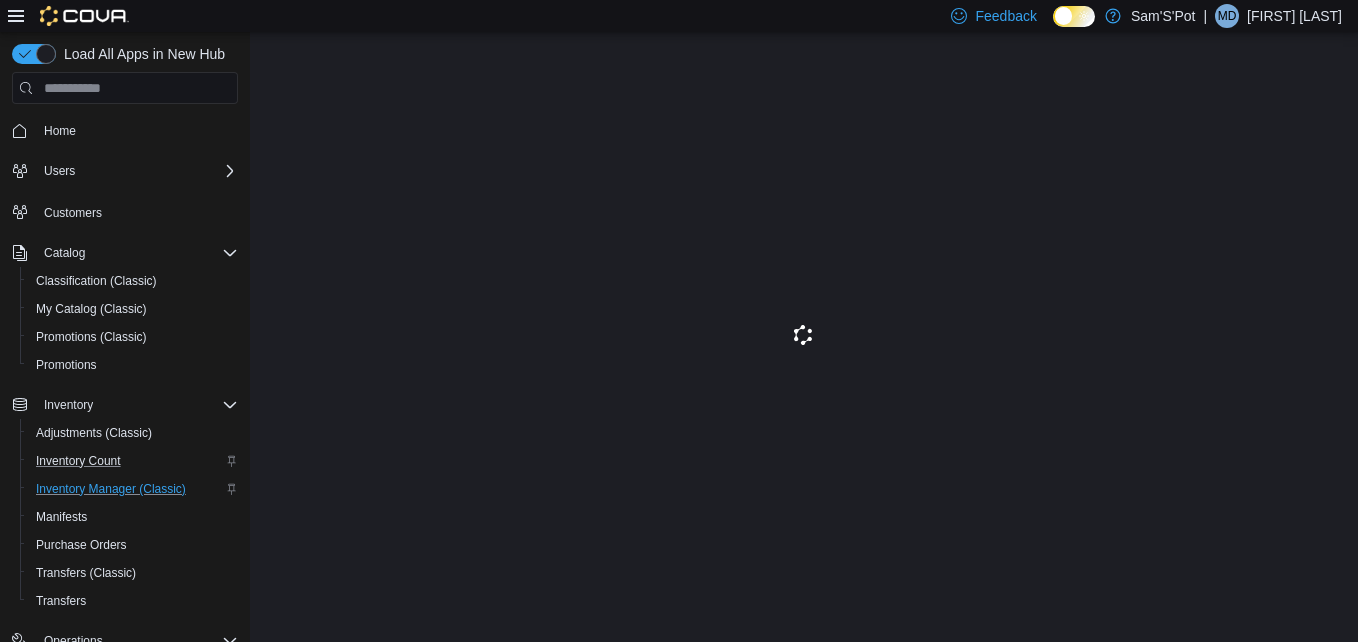 scroll, scrollTop: 0, scrollLeft: 0, axis: both 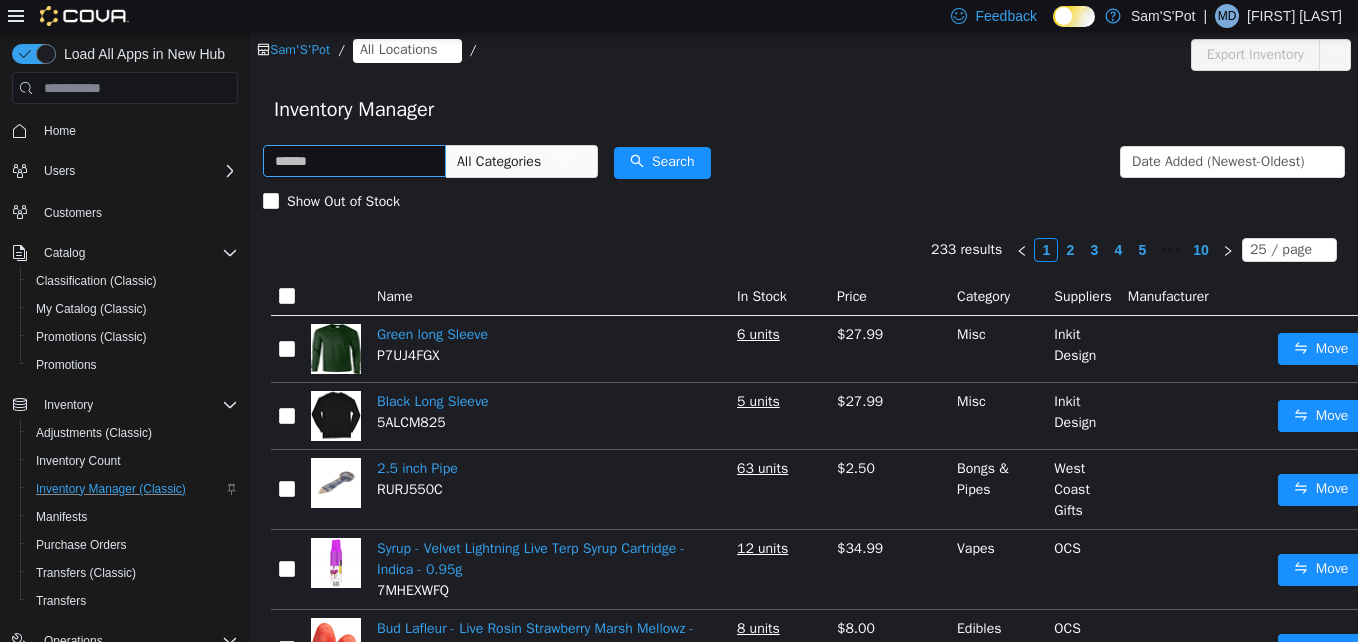 click at bounding box center [354, 161] 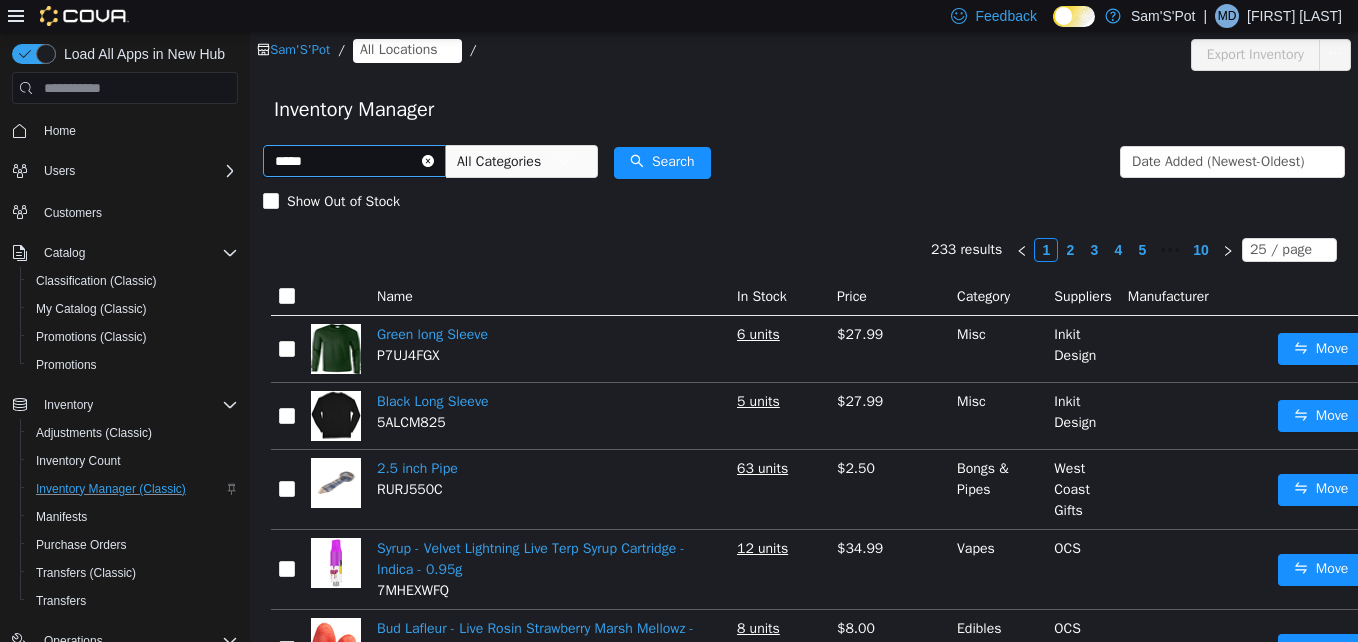 type on "*****" 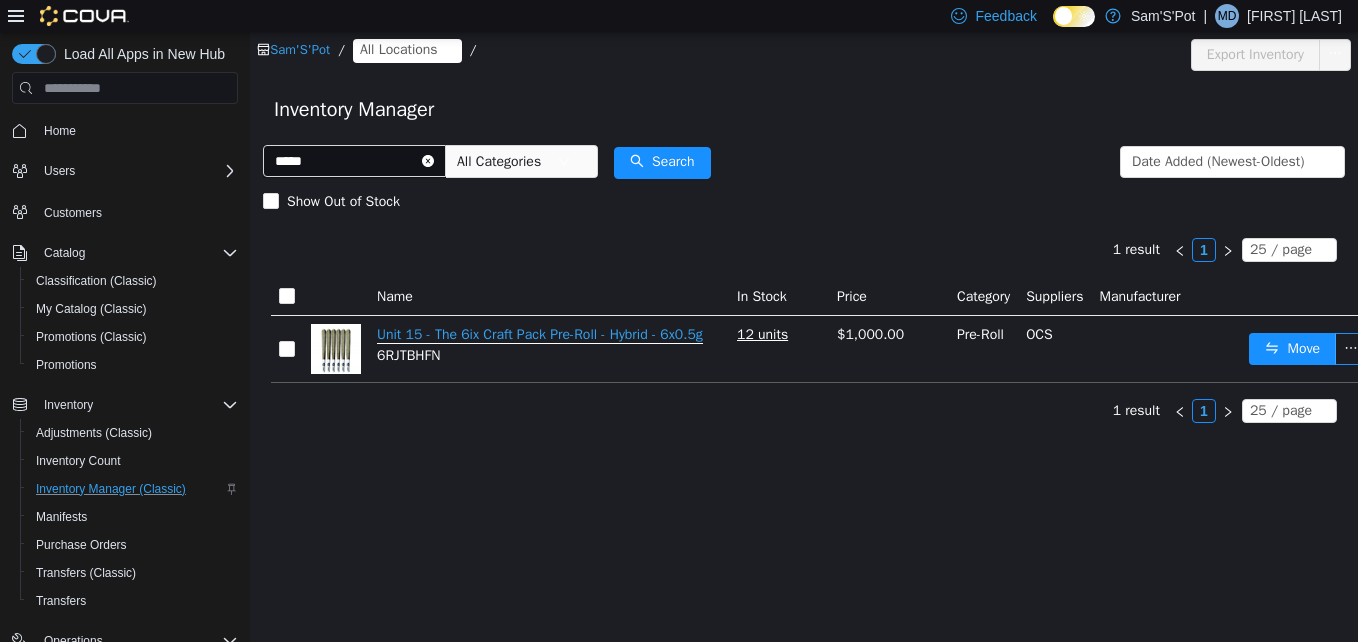 click on "Unit 15 - The 6ix Craft Pack Pre-Roll - Hybrid - 6x0.5g" at bounding box center [540, 335] 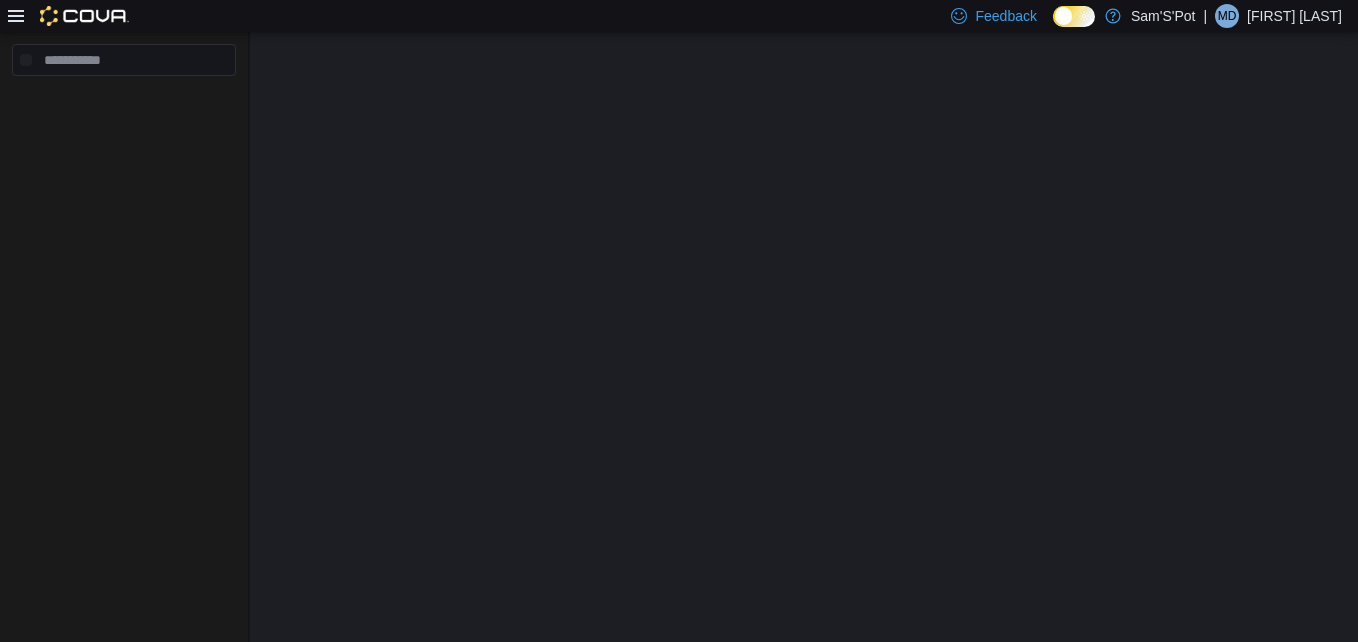 scroll, scrollTop: 0, scrollLeft: 0, axis: both 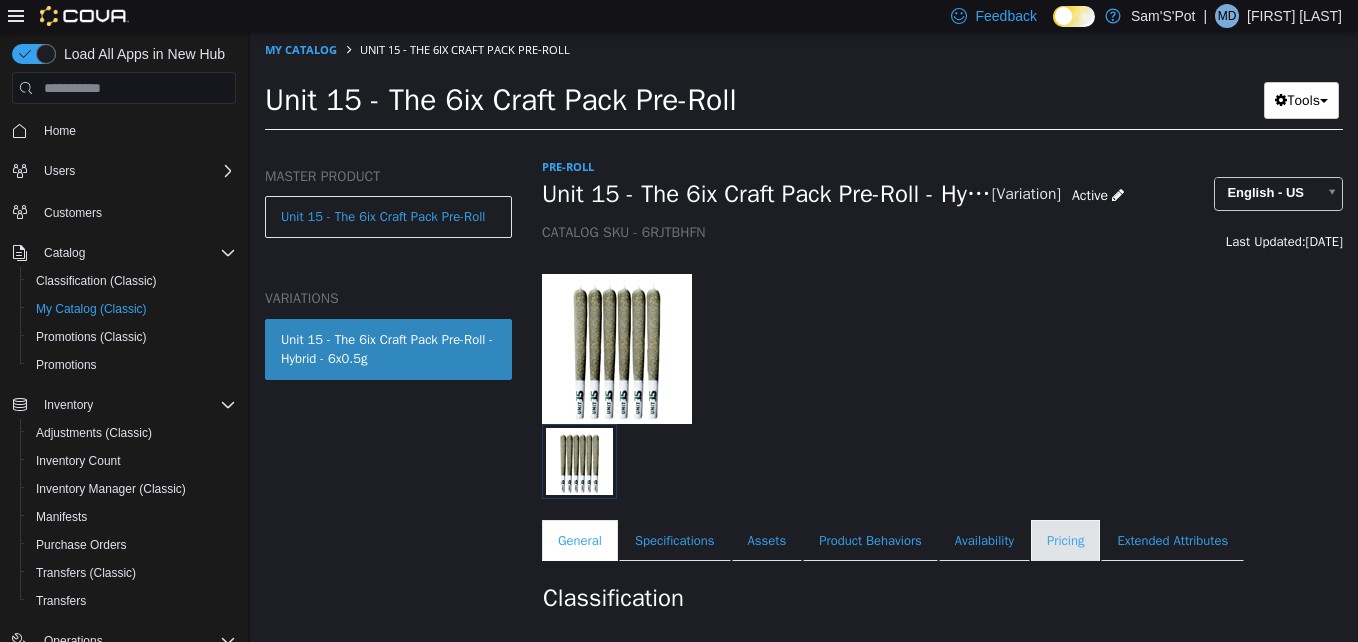 click on "Pricing" at bounding box center (1065, 541) 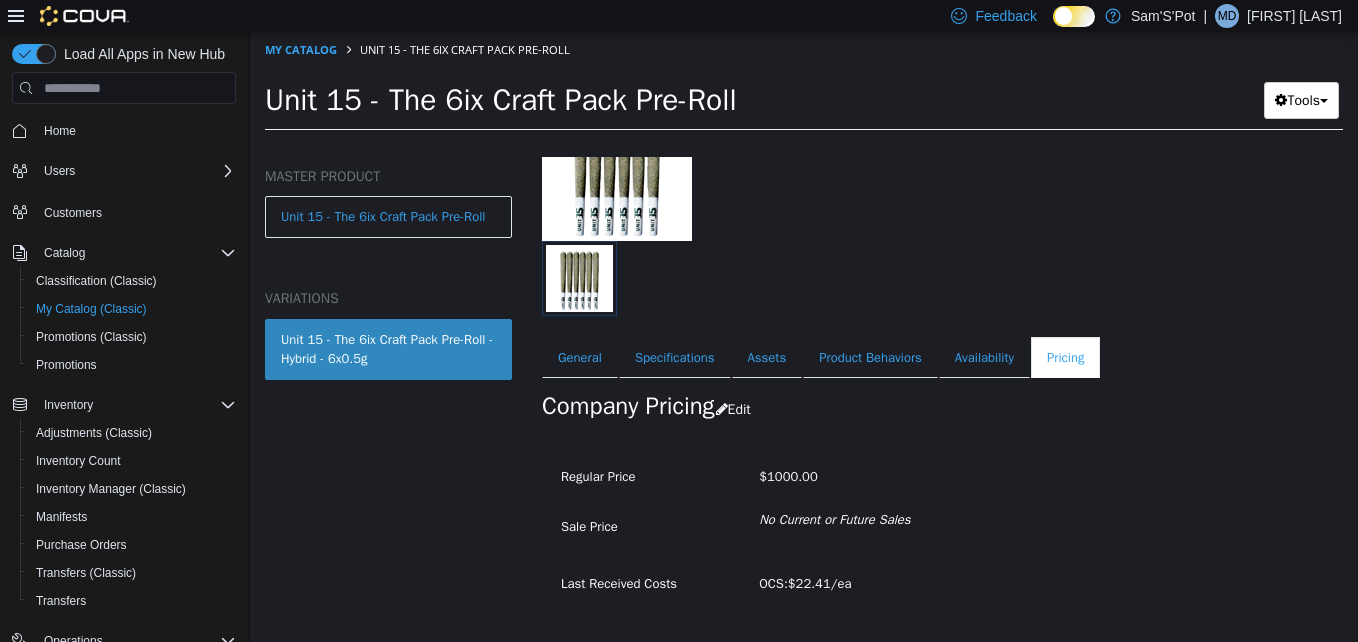 scroll, scrollTop: 232, scrollLeft: 0, axis: vertical 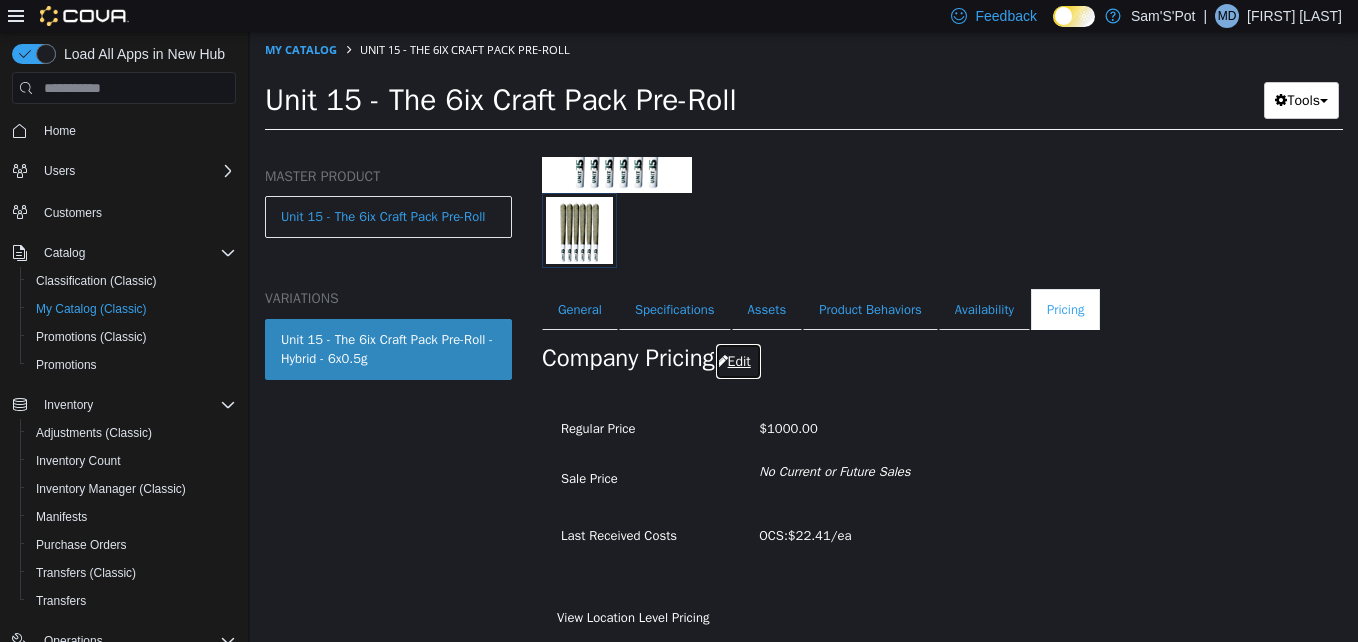 click on "Edit" at bounding box center (738, 361) 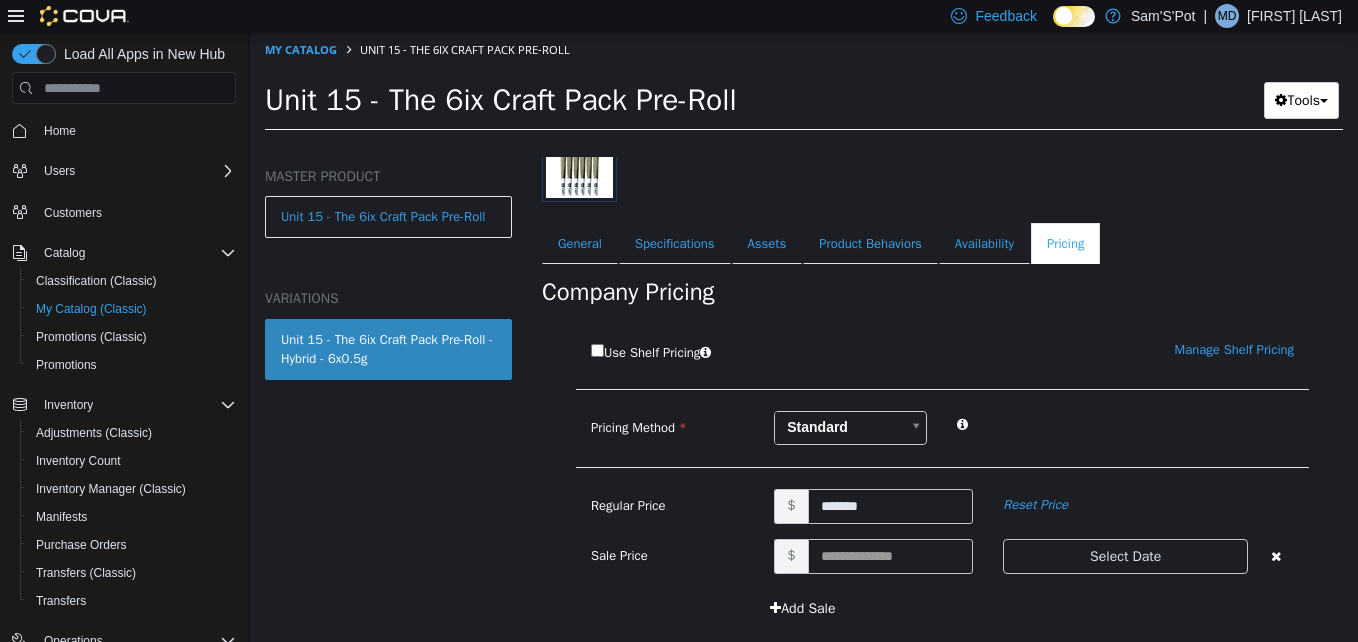 scroll, scrollTop: 332, scrollLeft: 0, axis: vertical 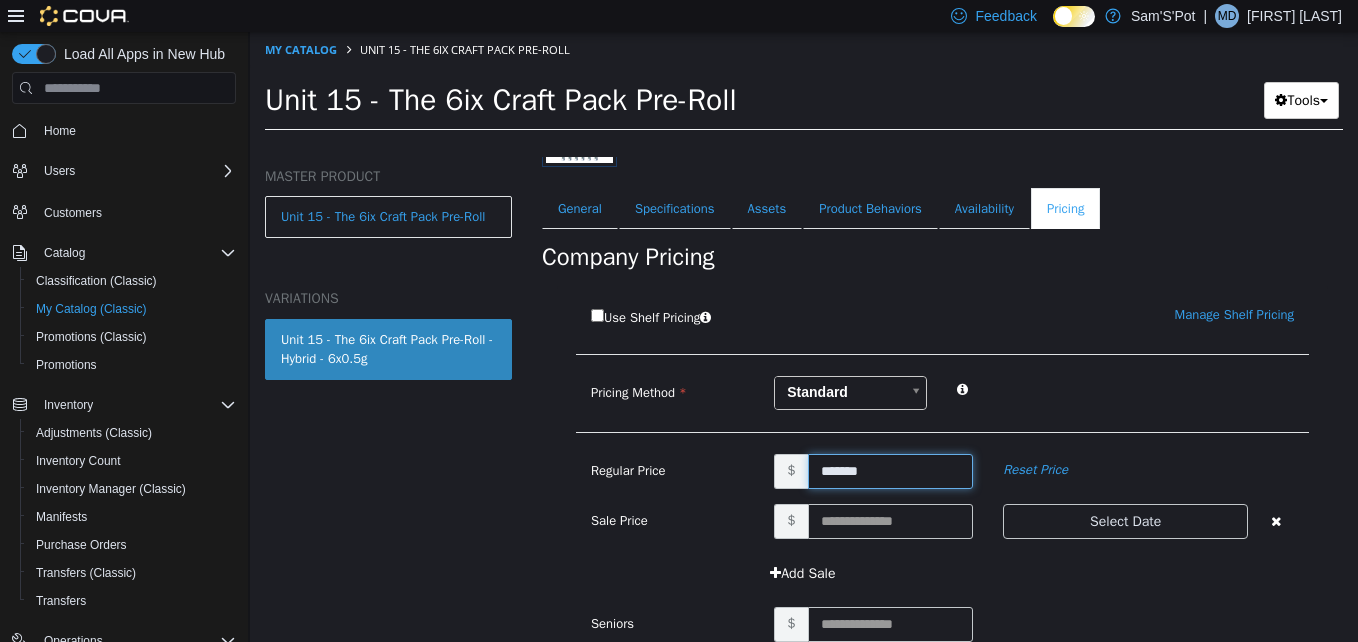 click on "*******" at bounding box center [891, 471] 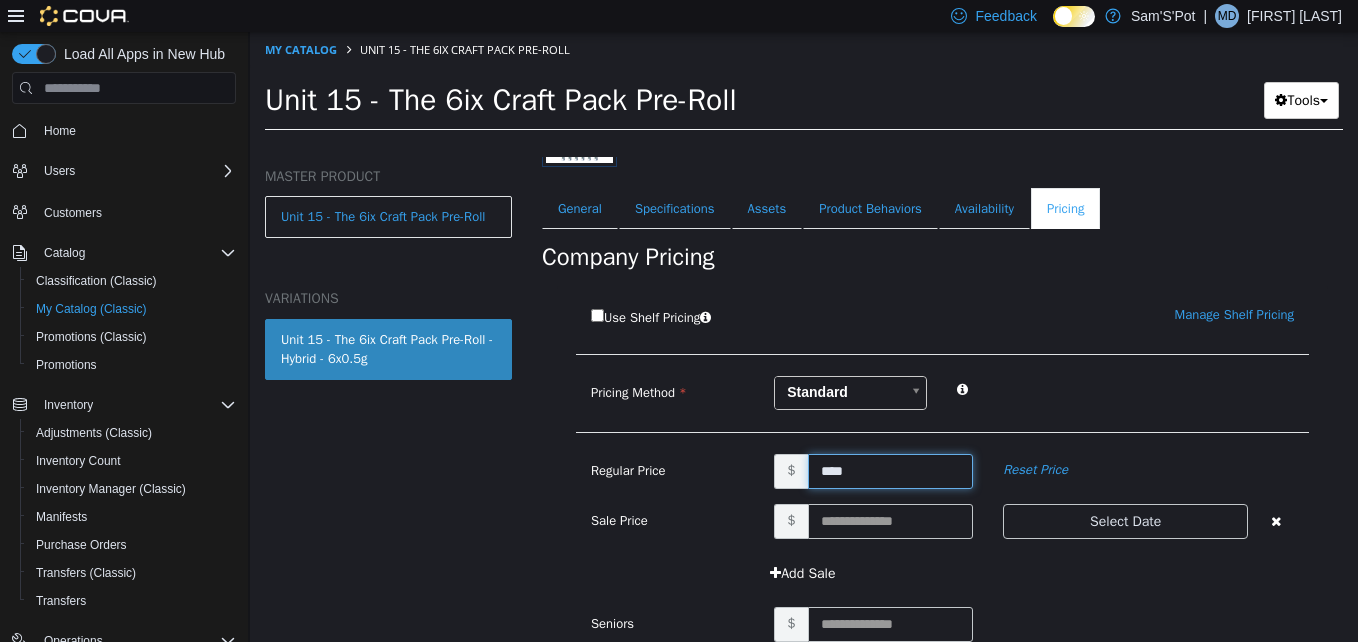 type on "*****" 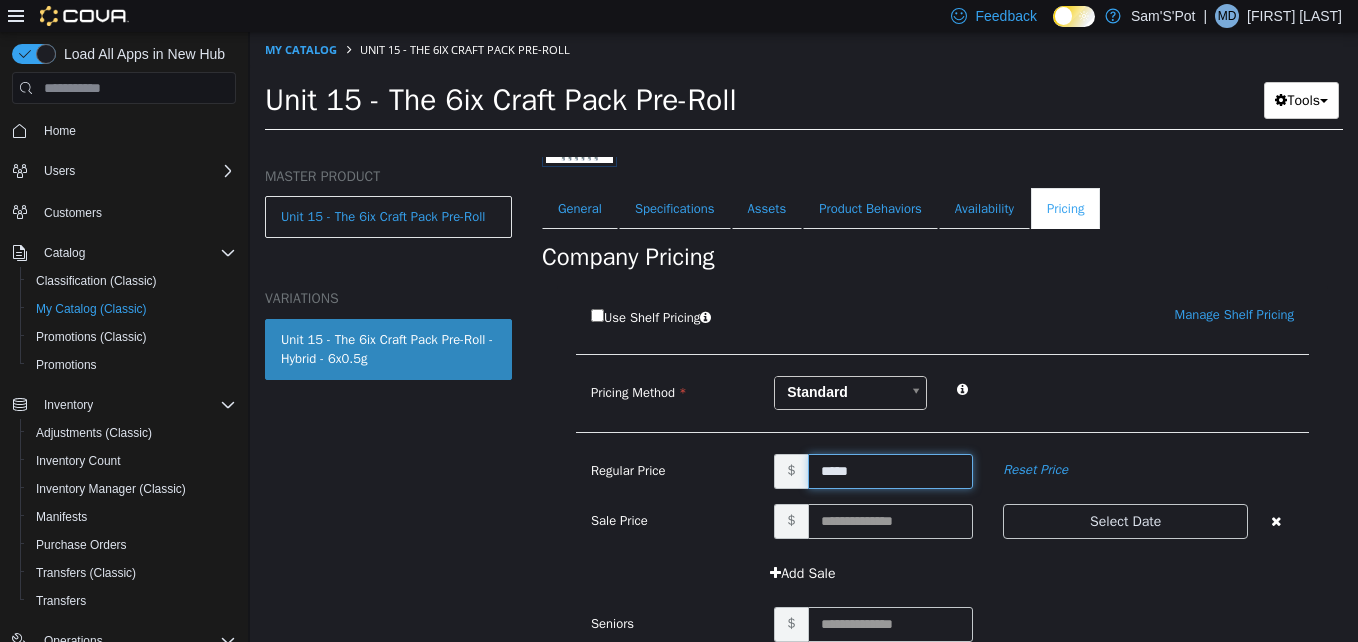 click on "Standard                             *" at bounding box center [1034, 393] 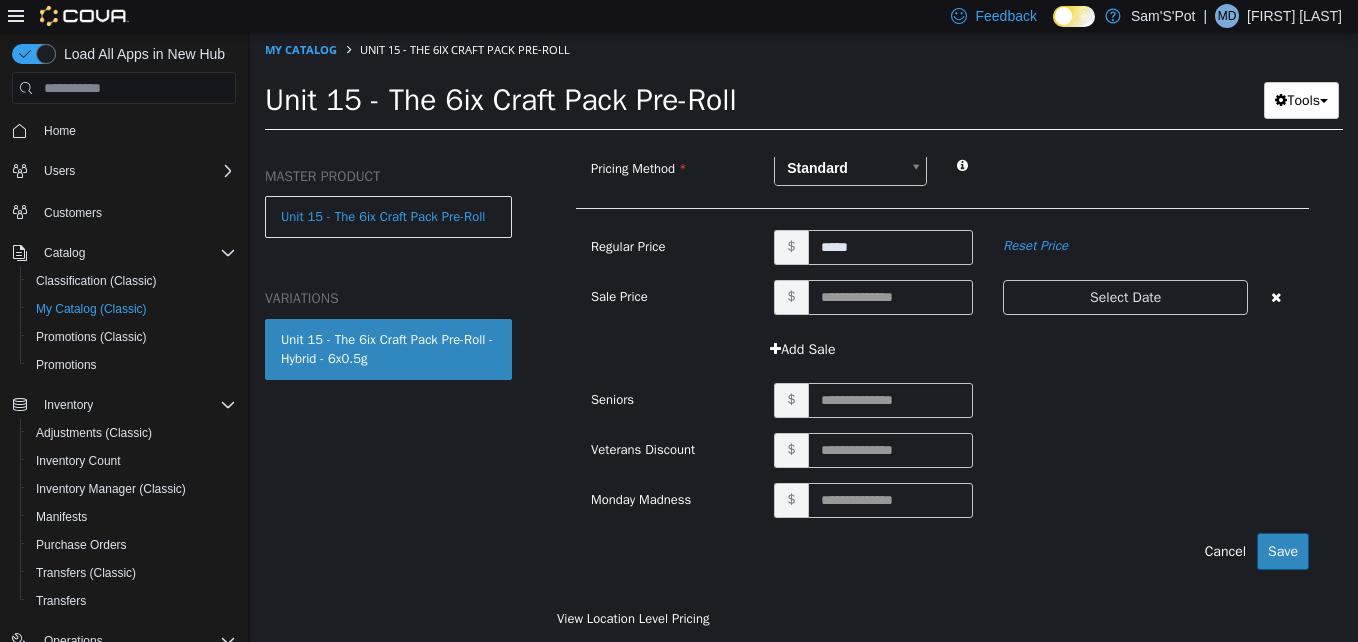 scroll, scrollTop: 557, scrollLeft: 0, axis: vertical 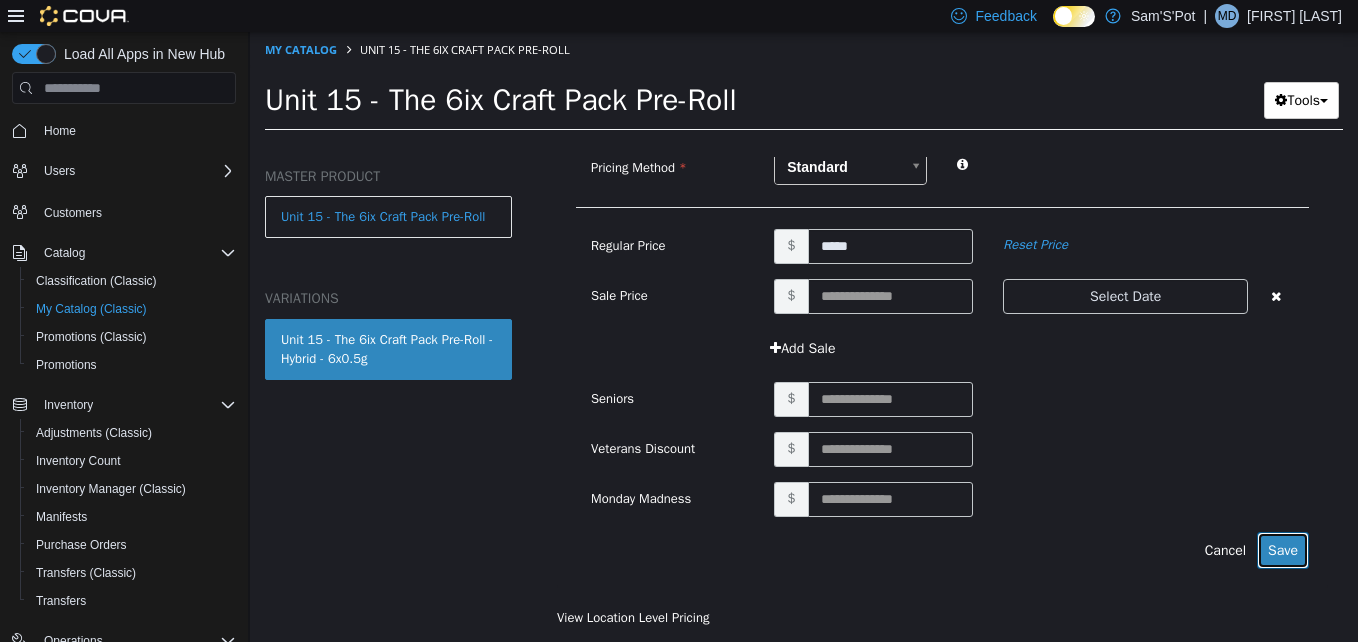 click on "Save" at bounding box center [1283, 550] 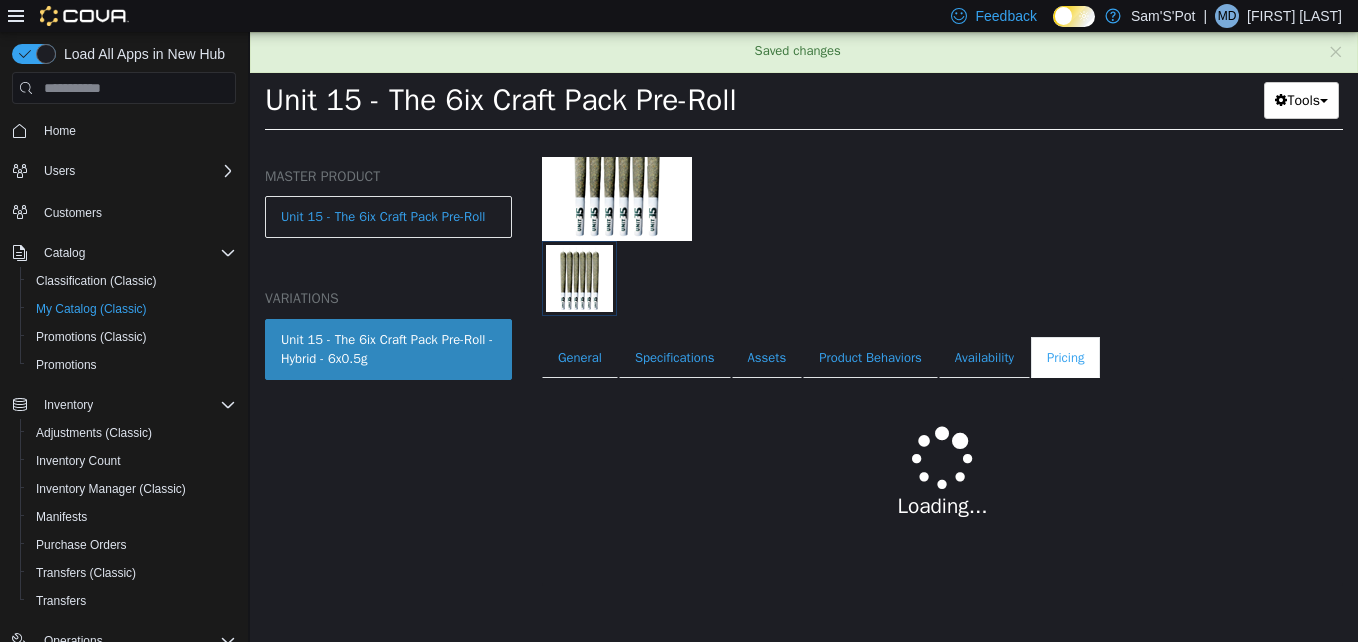 scroll, scrollTop: 232, scrollLeft: 0, axis: vertical 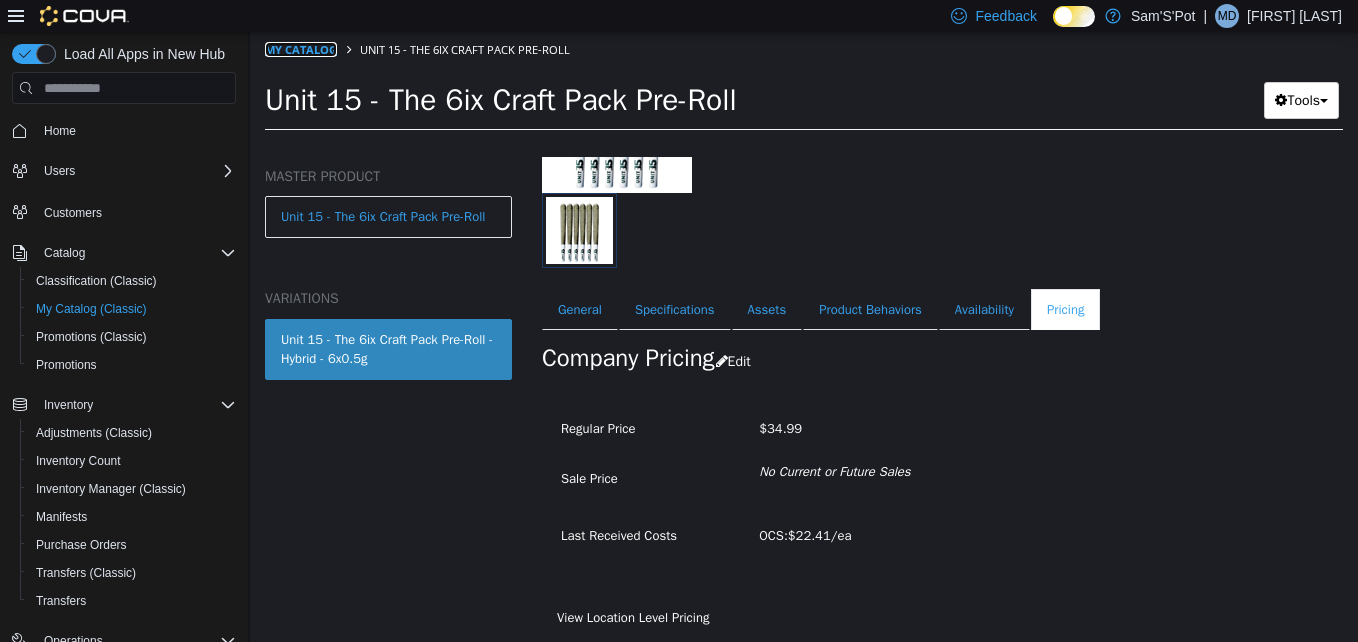 click on "My Catalog" at bounding box center [301, 49] 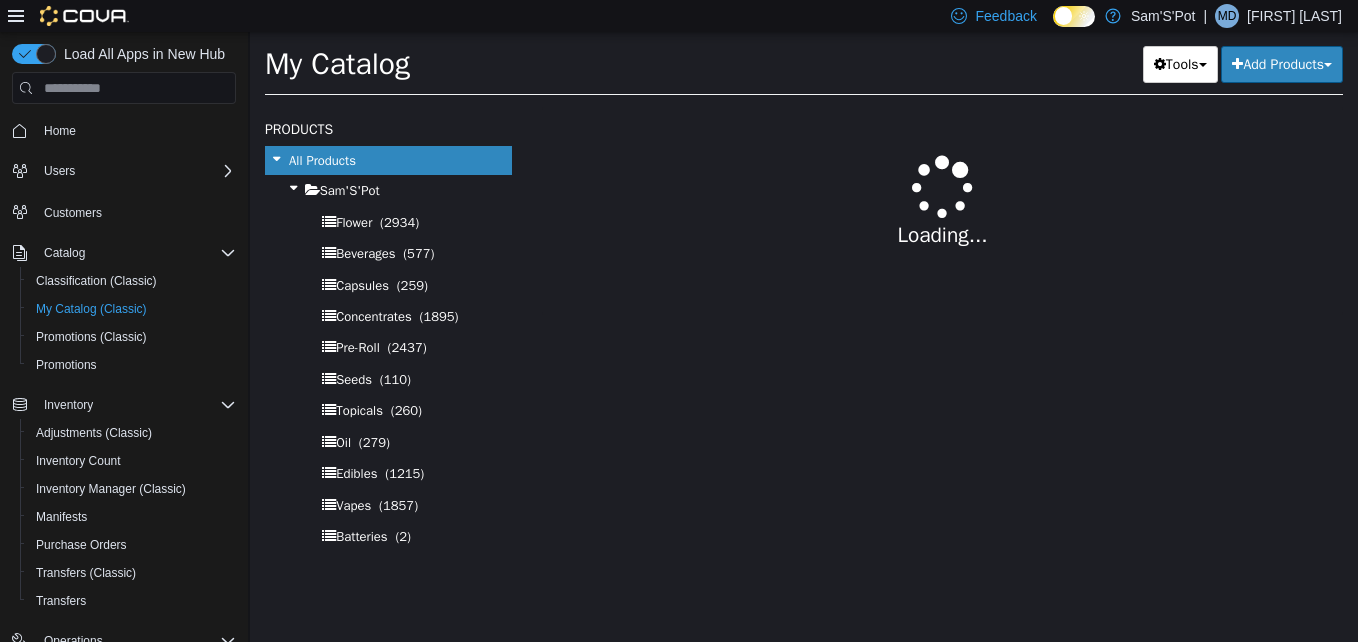 select on "**********" 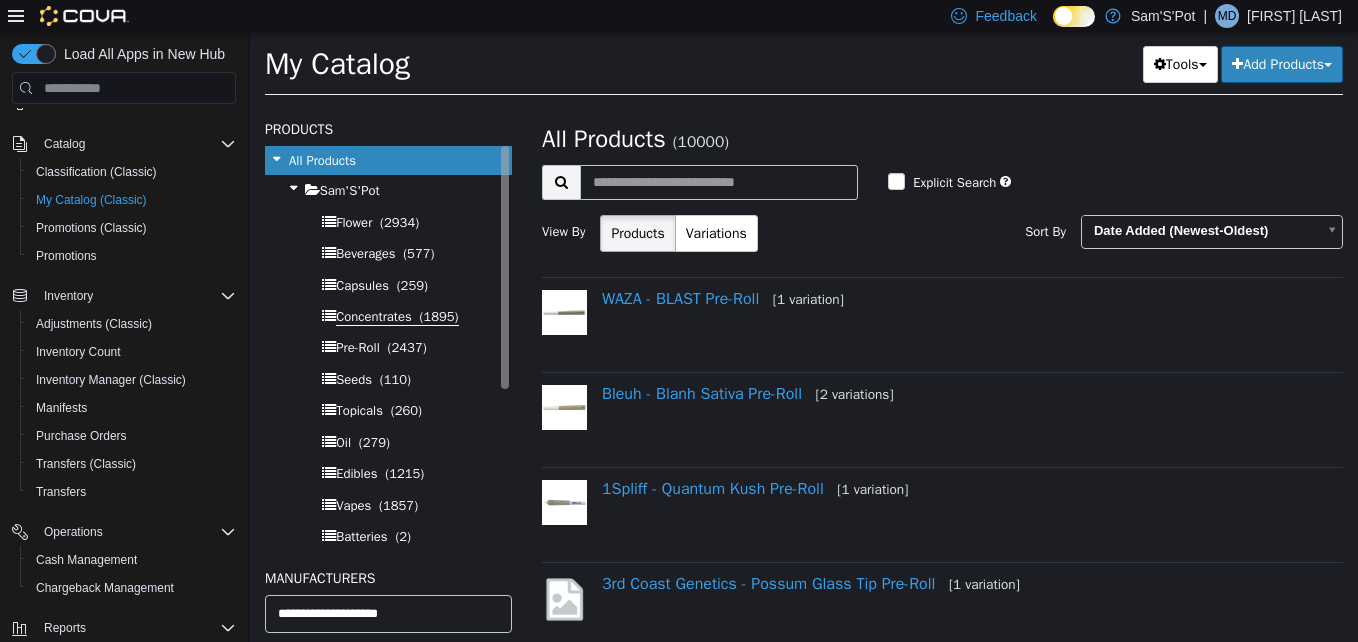 scroll, scrollTop: 277, scrollLeft: 0, axis: vertical 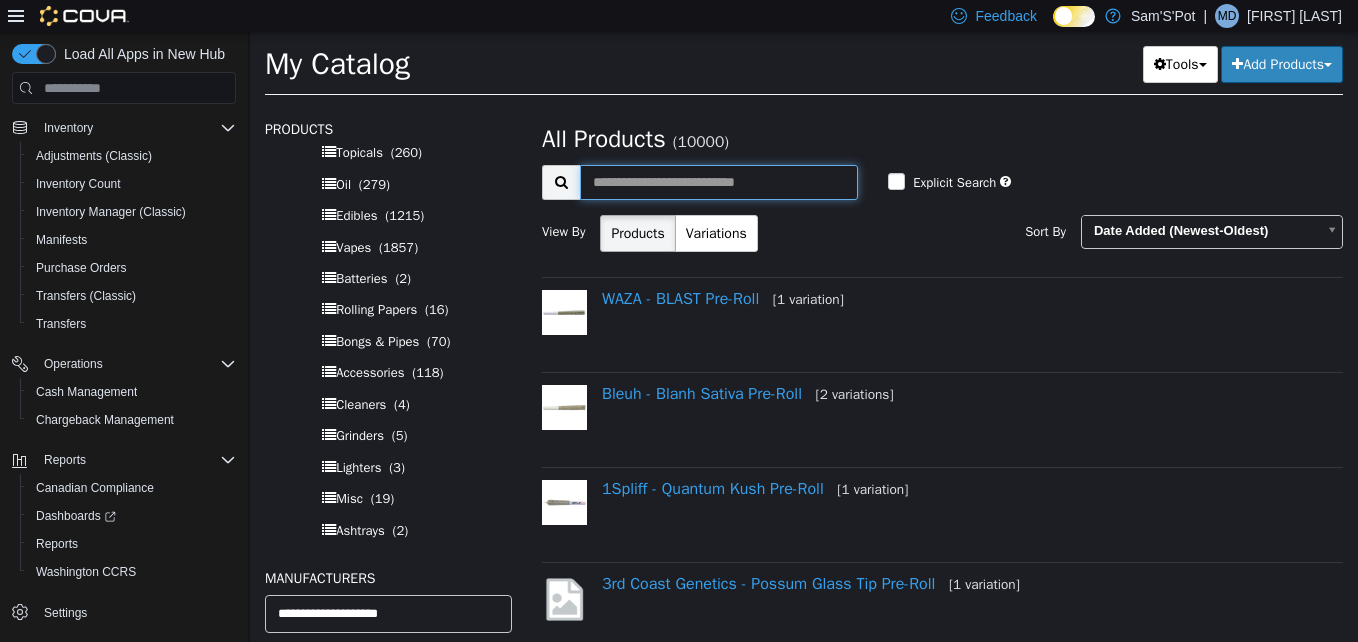 click at bounding box center [719, 182] 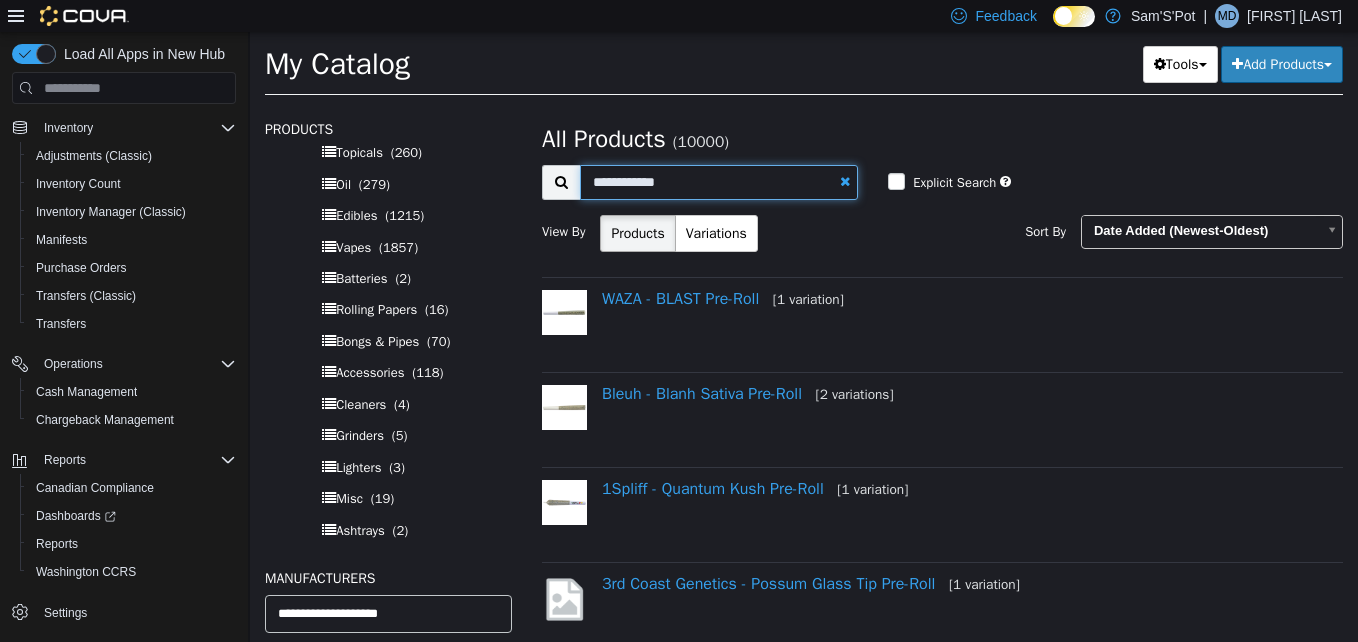 type on "**********" 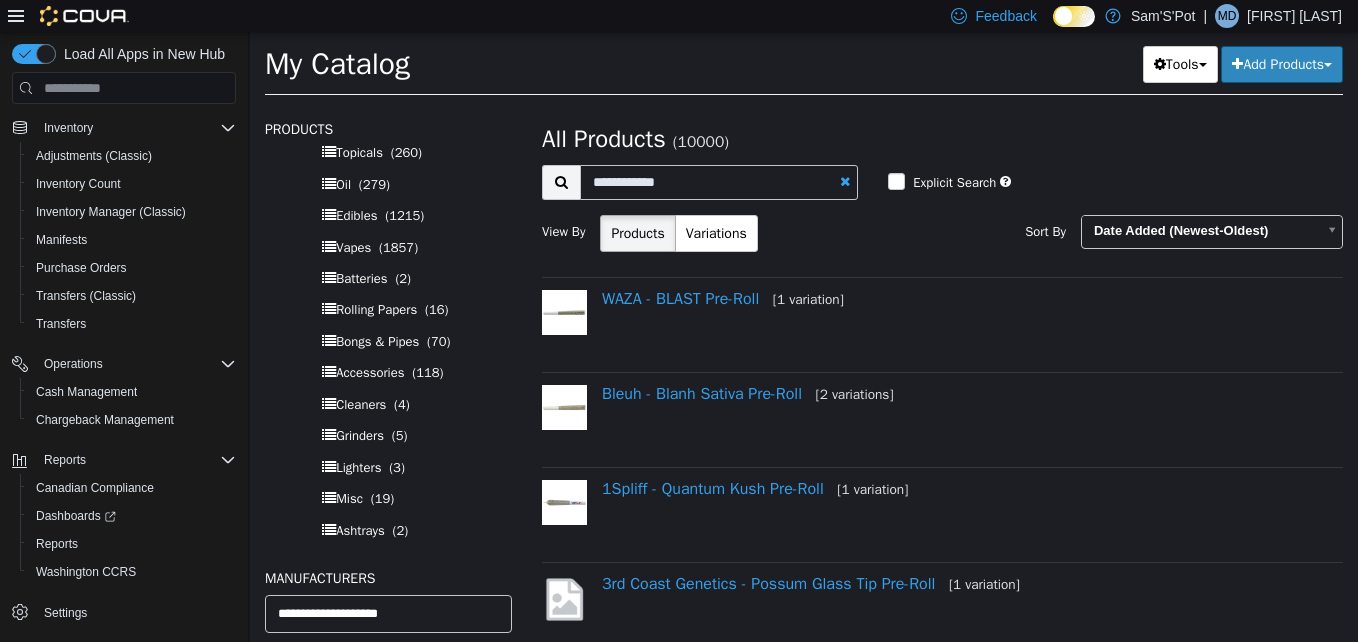 select on "**********" 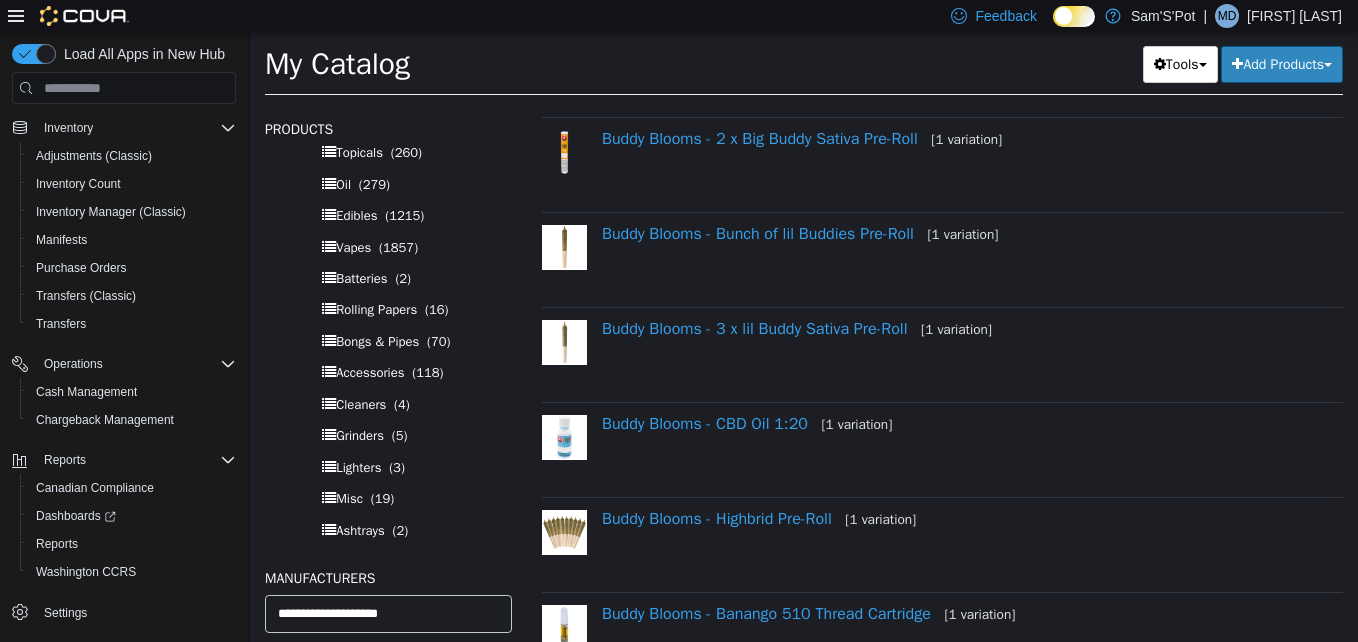 scroll, scrollTop: 1400, scrollLeft: 0, axis: vertical 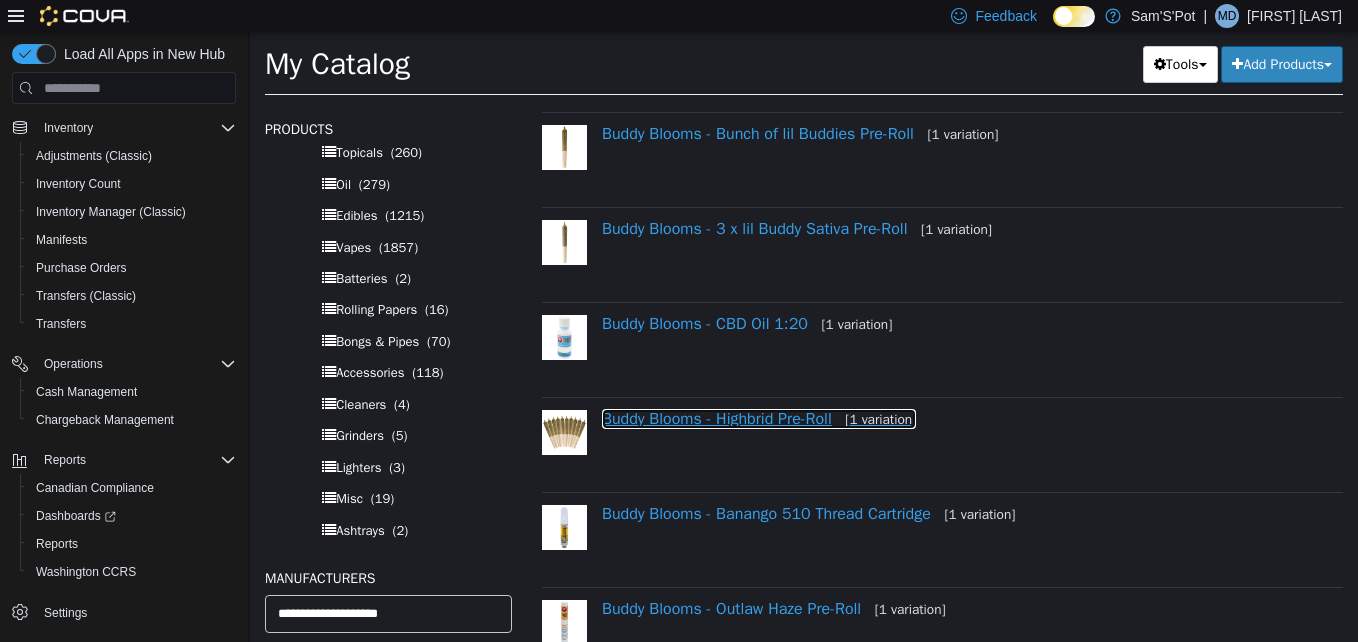click on "Buddy Blooms - Highbrid Pre-Roll
[1 variation]" at bounding box center (759, 419) 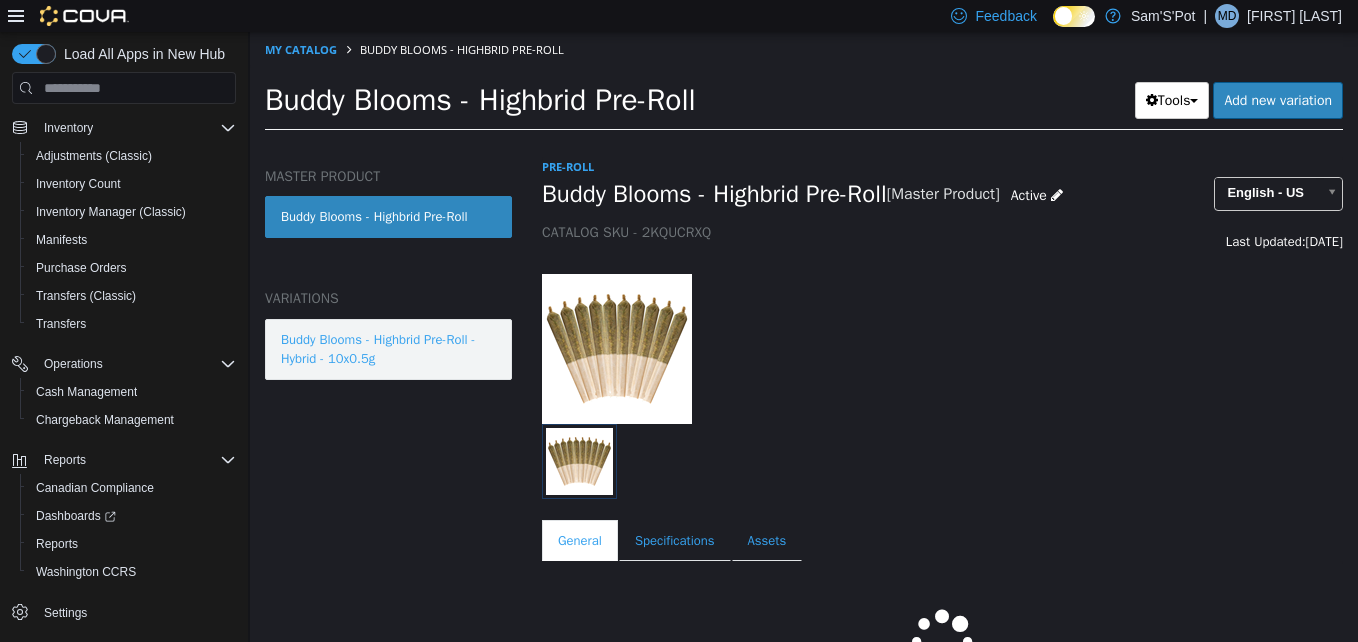 click on "Buddy Blooms - Highbrid Pre-Roll - Hybrid - 10x0.5g" at bounding box center (388, 349) 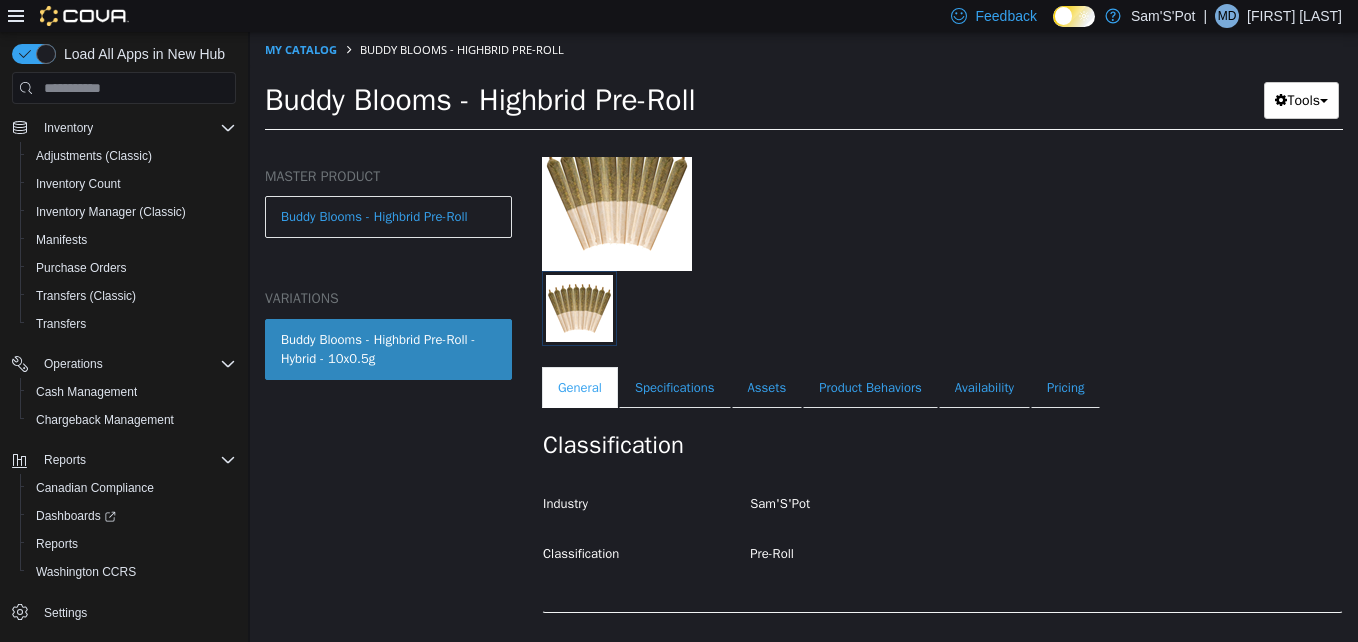 scroll, scrollTop: 200, scrollLeft: 0, axis: vertical 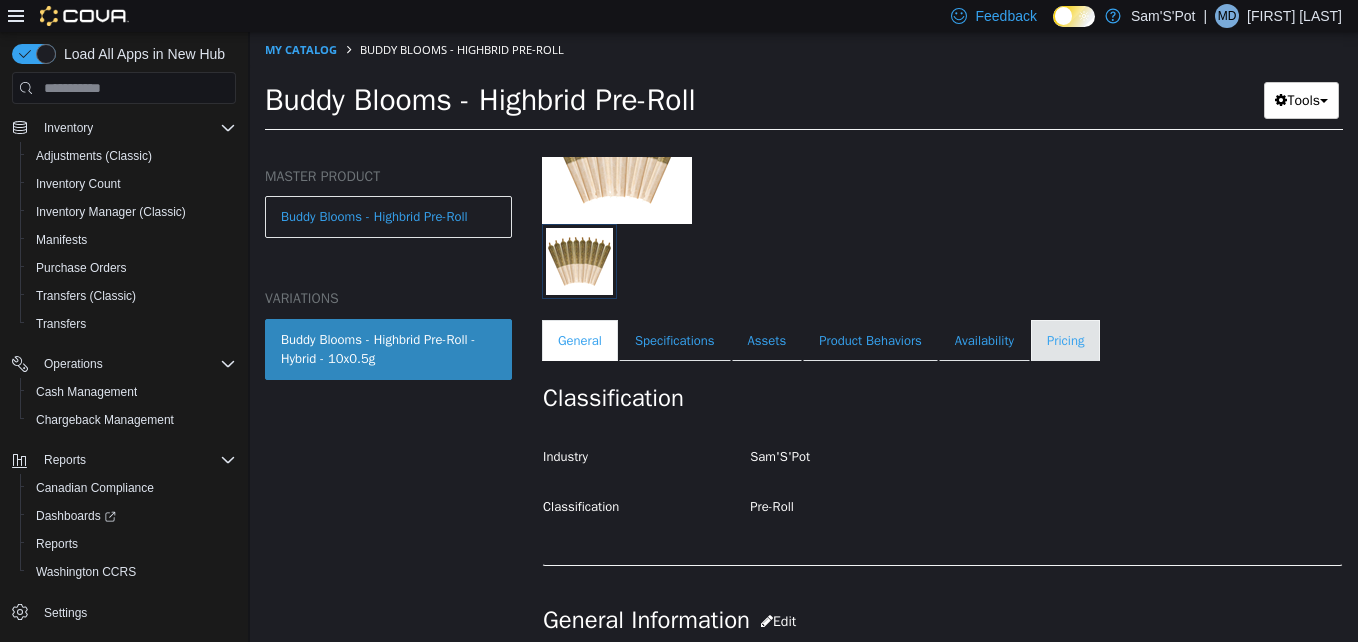 click on "Pricing" at bounding box center [1065, 341] 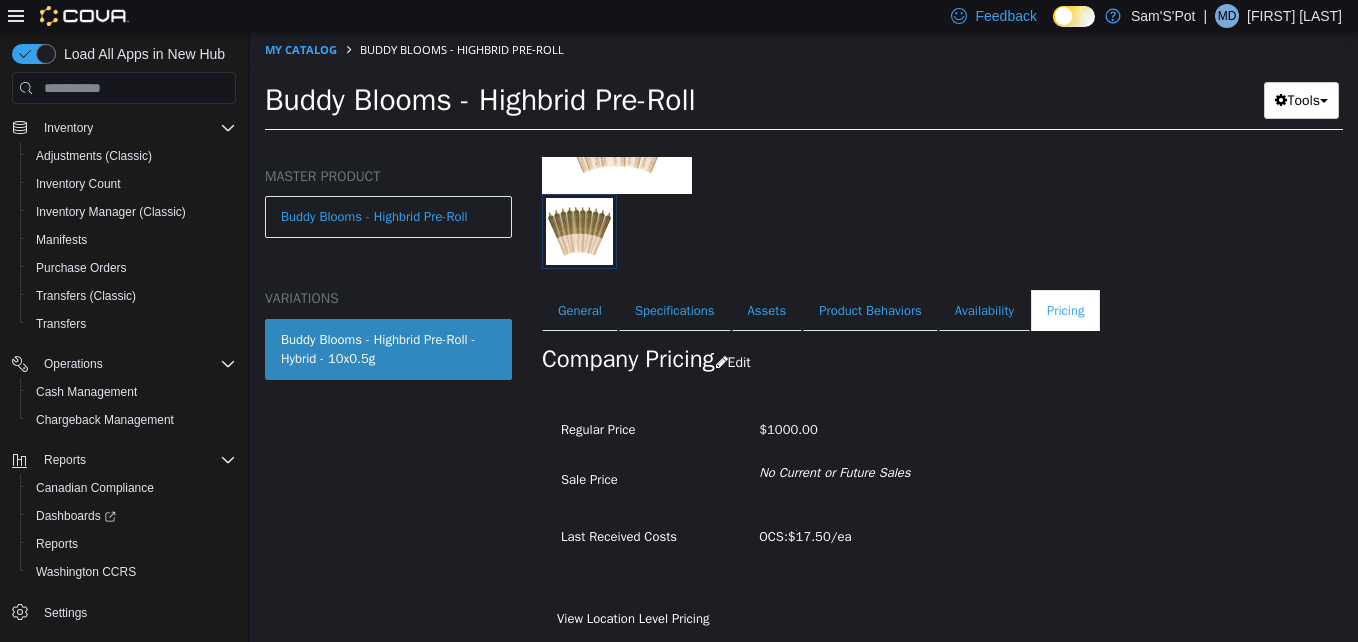 scroll, scrollTop: 232, scrollLeft: 0, axis: vertical 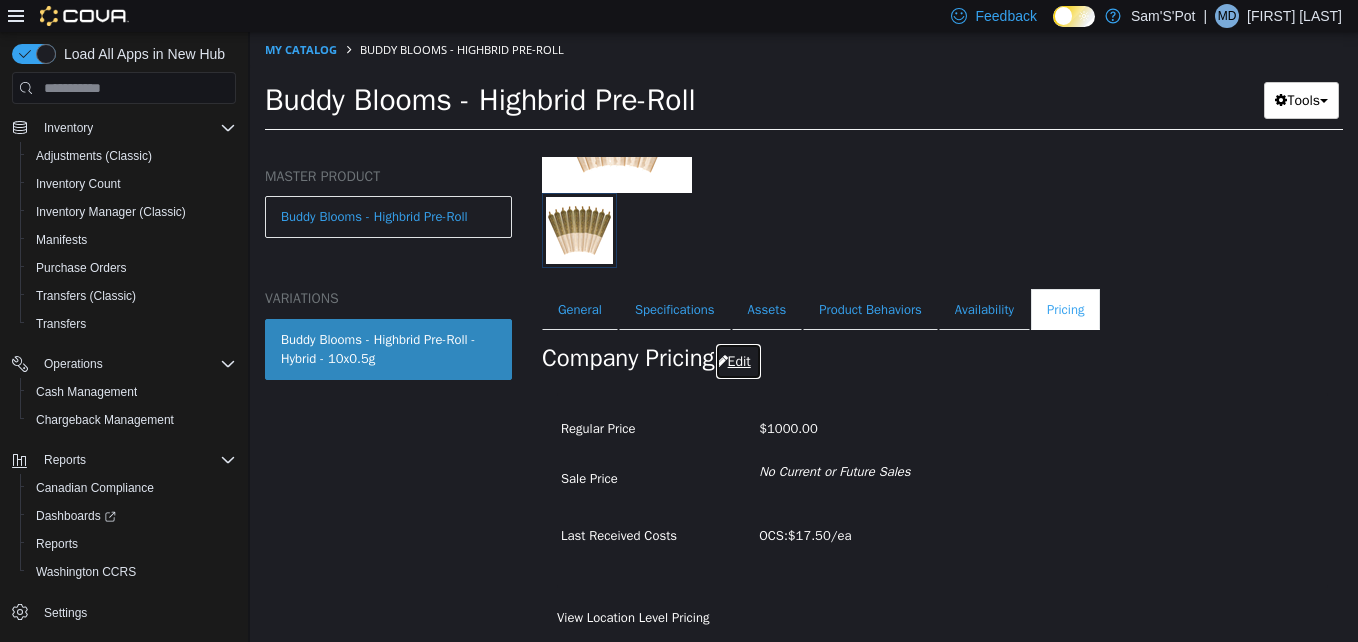click on "Edit" at bounding box center [738, 361] 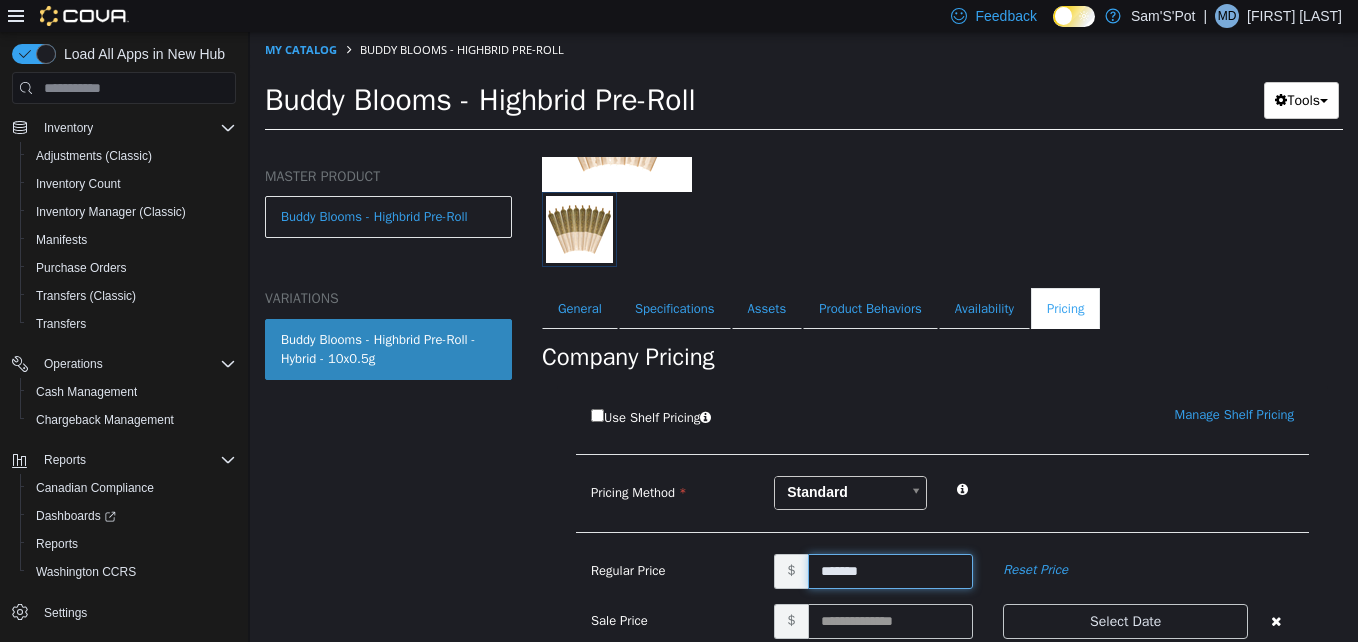 click on "*******" at bounding box center (891, 571) 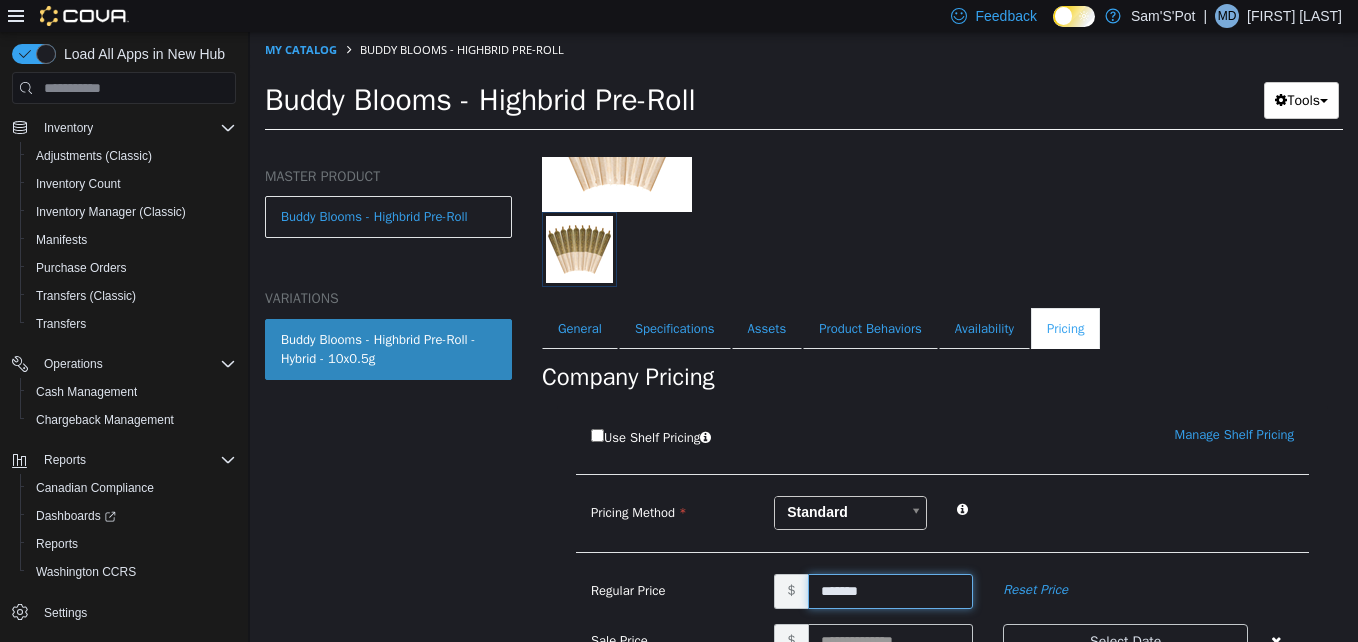 scroll, scrollTop: 257, scrollLeft: 0, axis: vertical 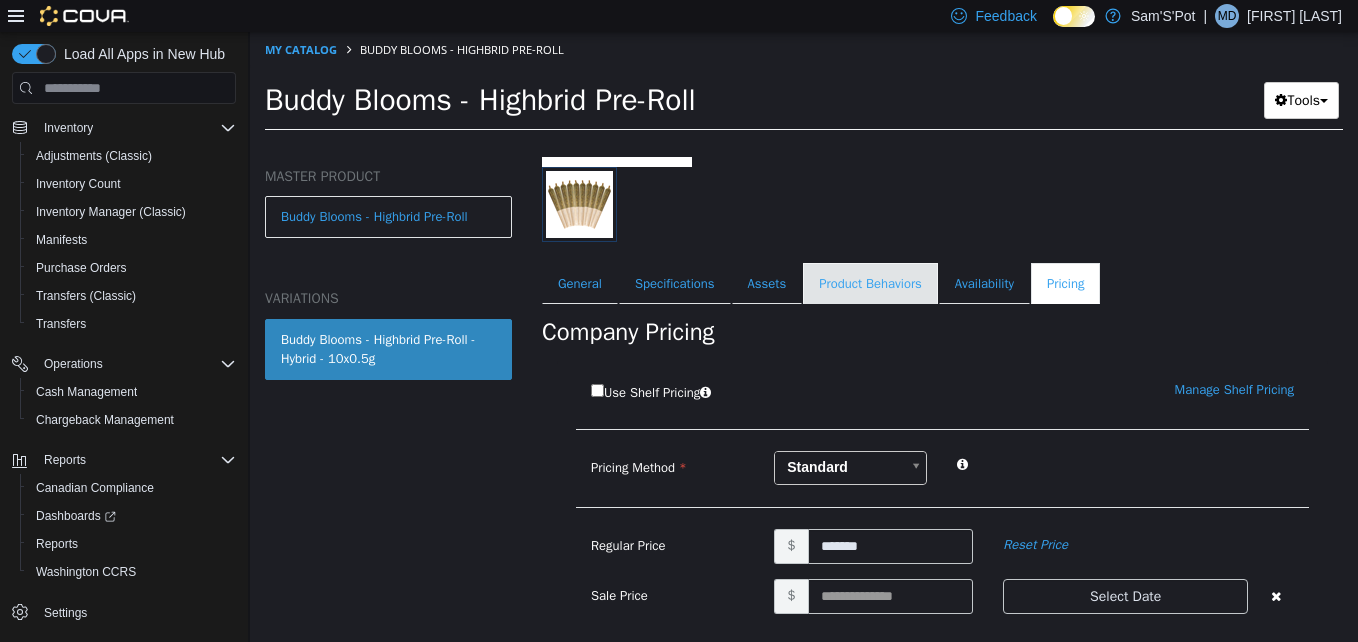 click on "Product Behaviors" at bounding box center (870, 284) 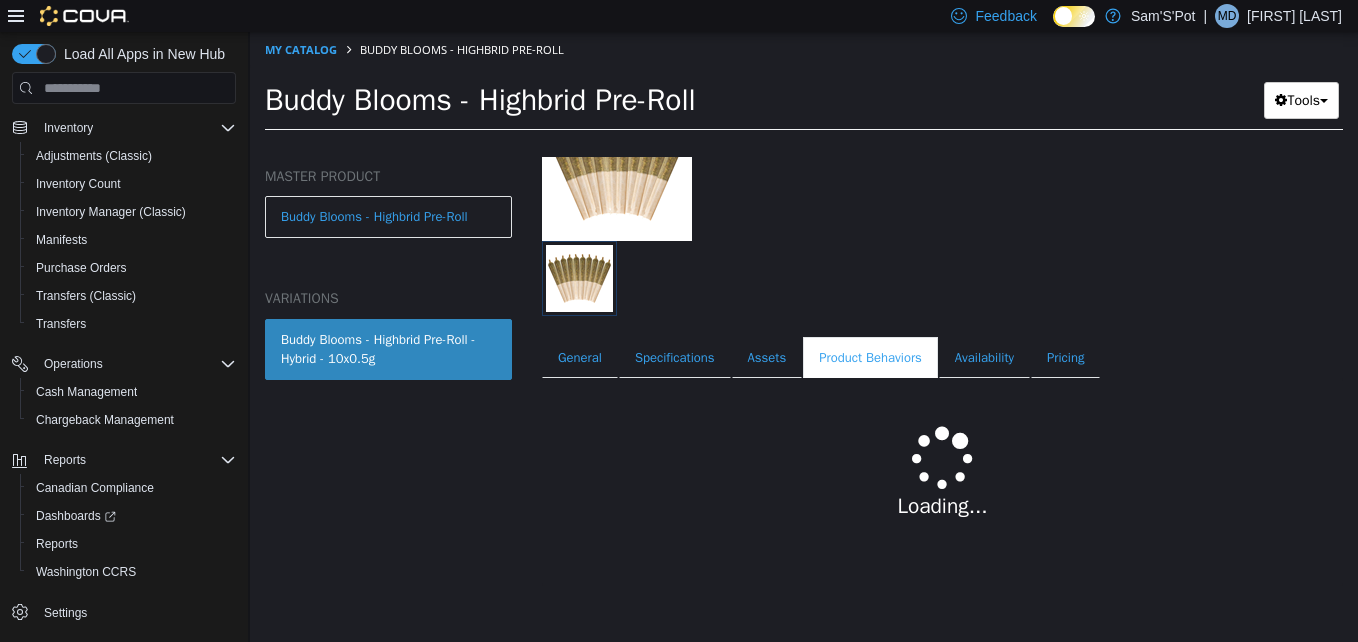 scroll, scrollTop: 161, scrollLeft: 0, axis: vertical 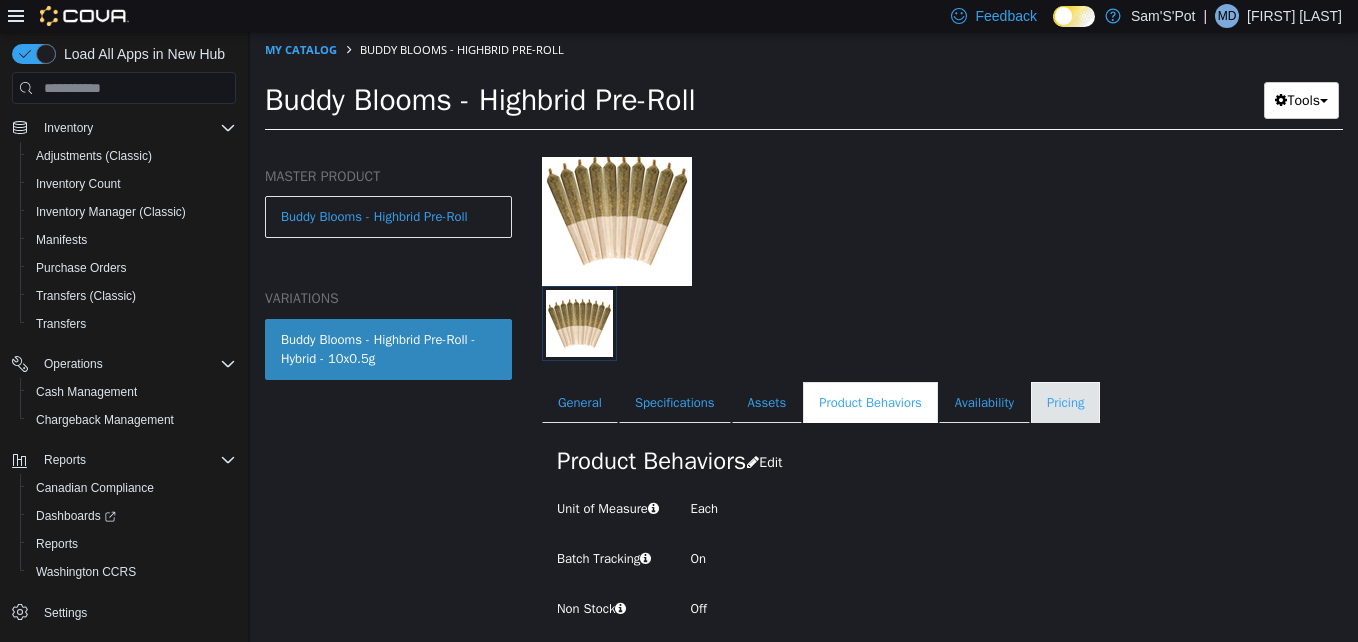 click on "Pricing" at bounding box center [1065, 403] 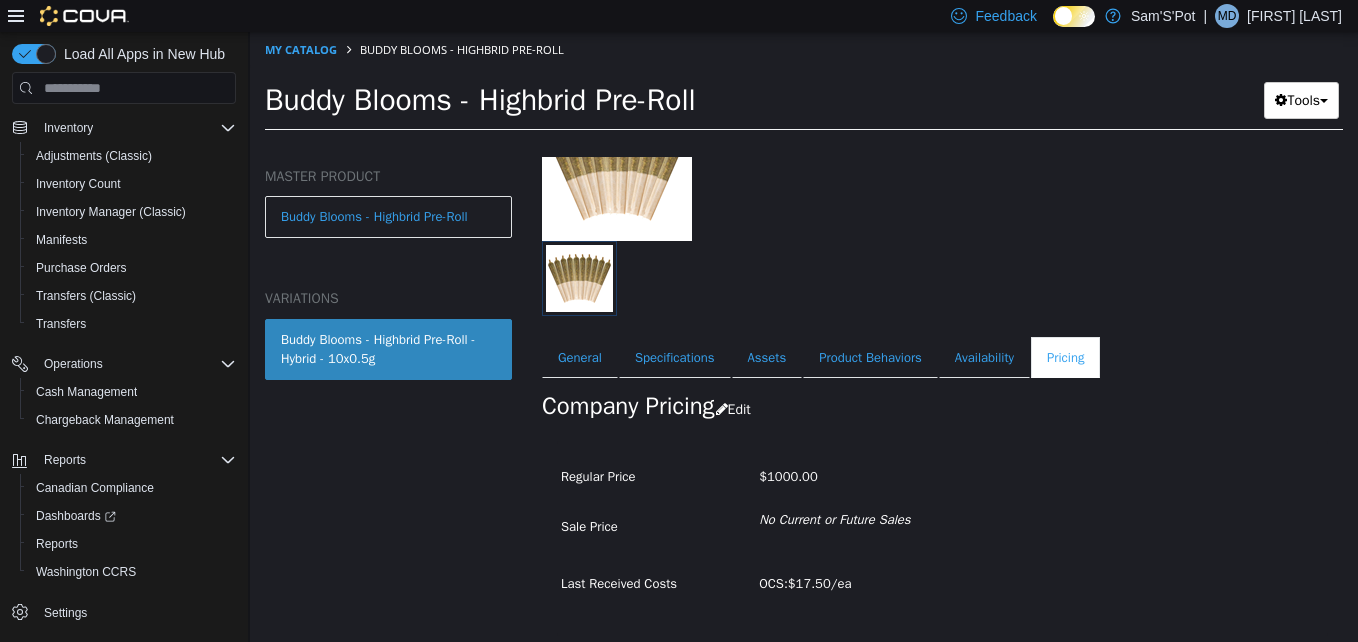 scroll, scrollTop: 232, scrollLeft: 0, axis: vertical 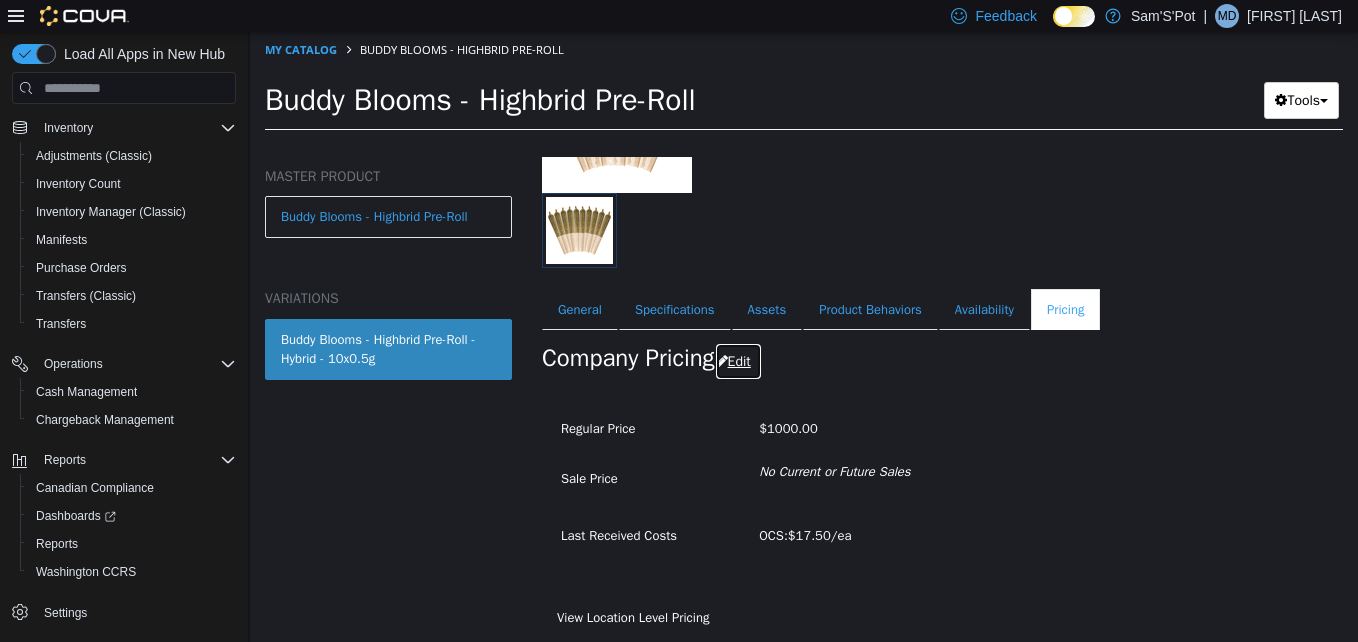 click on "Edit" at bounding box center (738, 361) 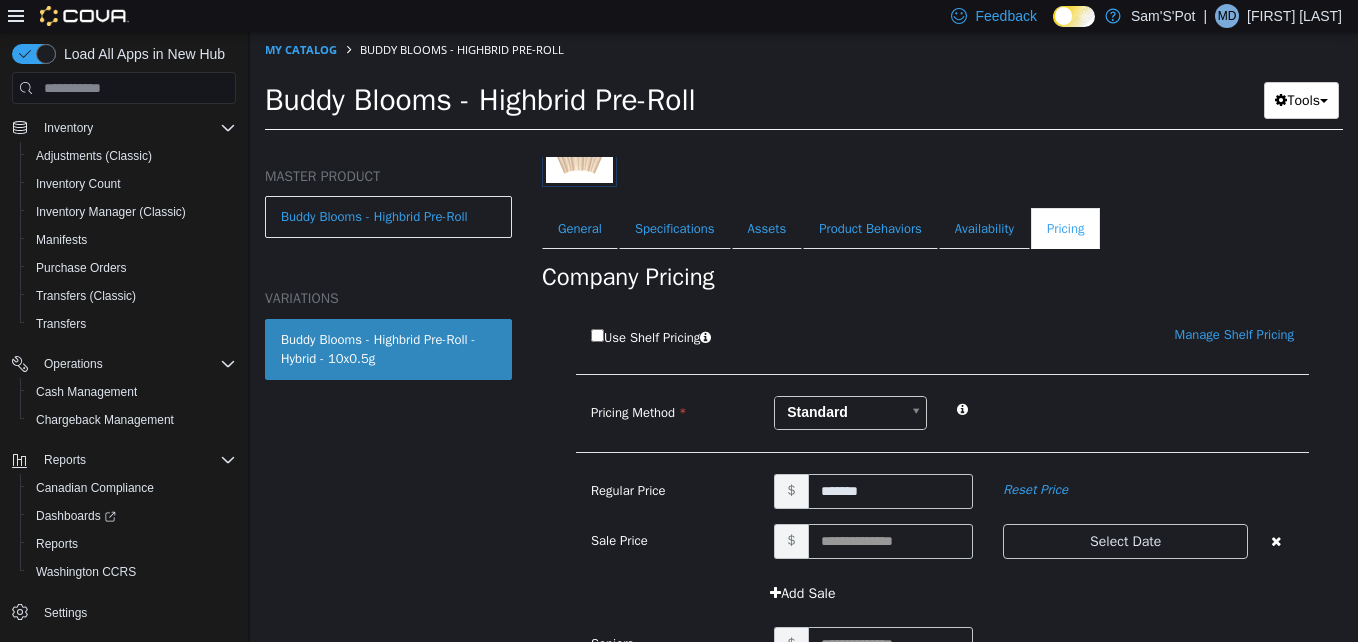 scroll, scrollTop: 432, scrollLeft: 0, axis: vertical 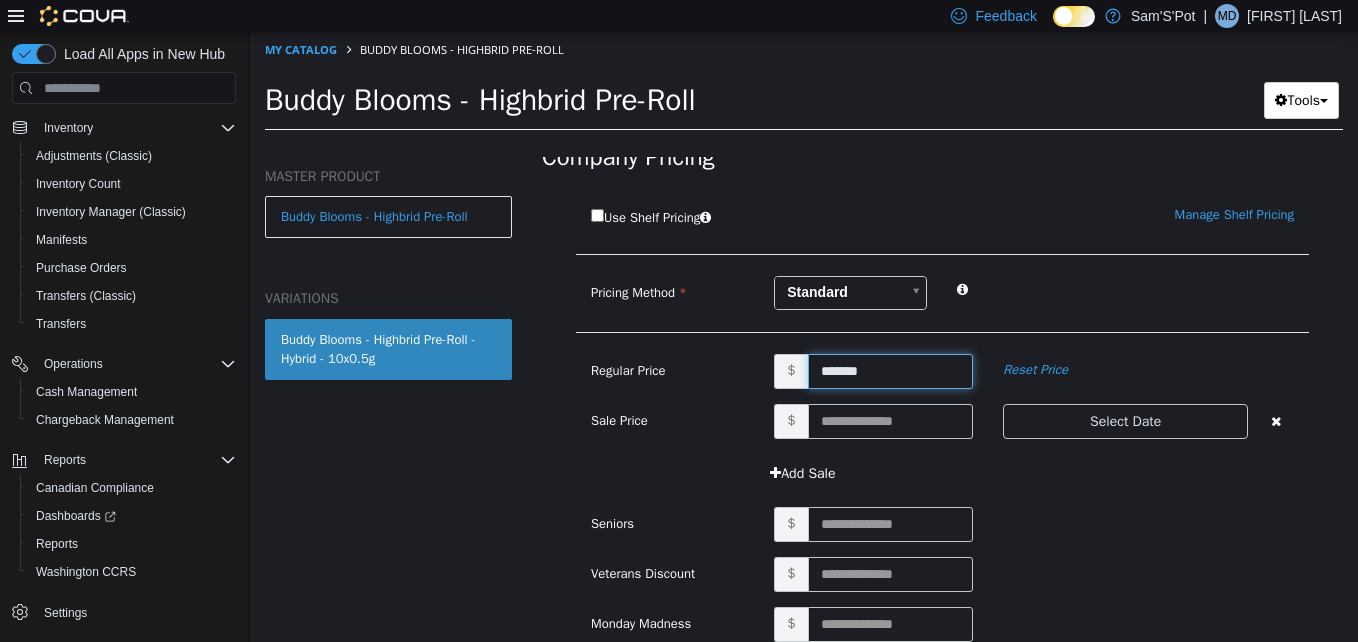 click on "*******" at bounding box center [891, 371] 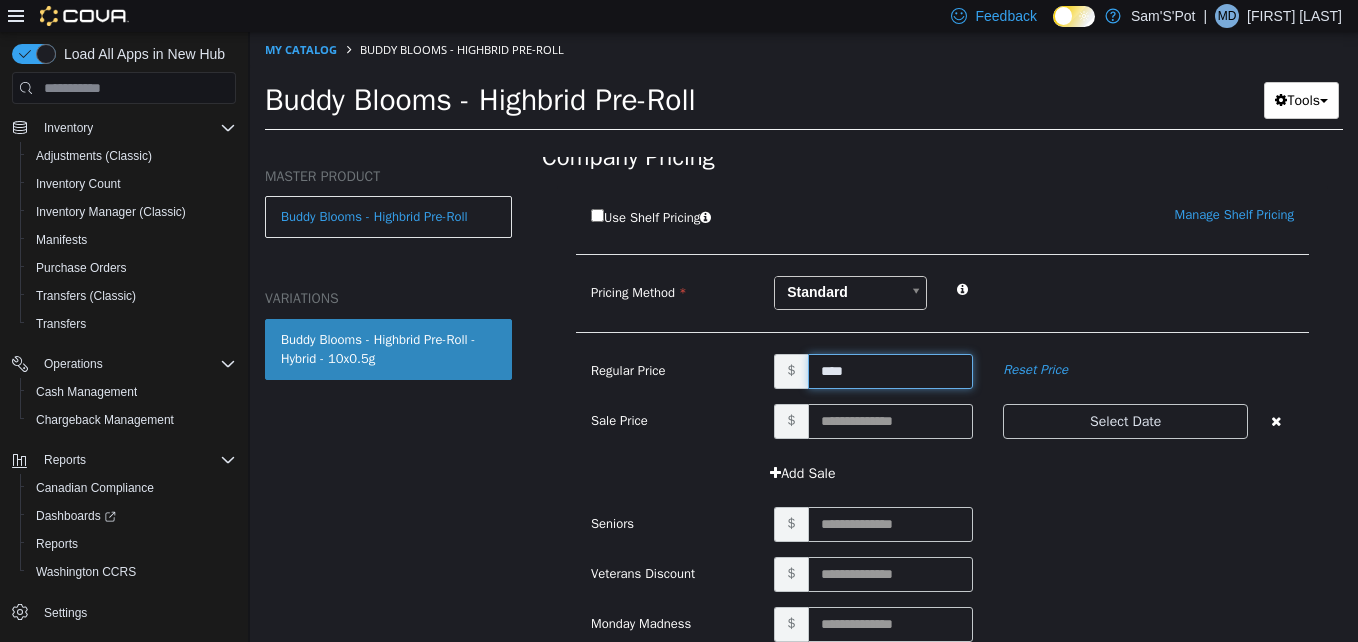 type on "*****" 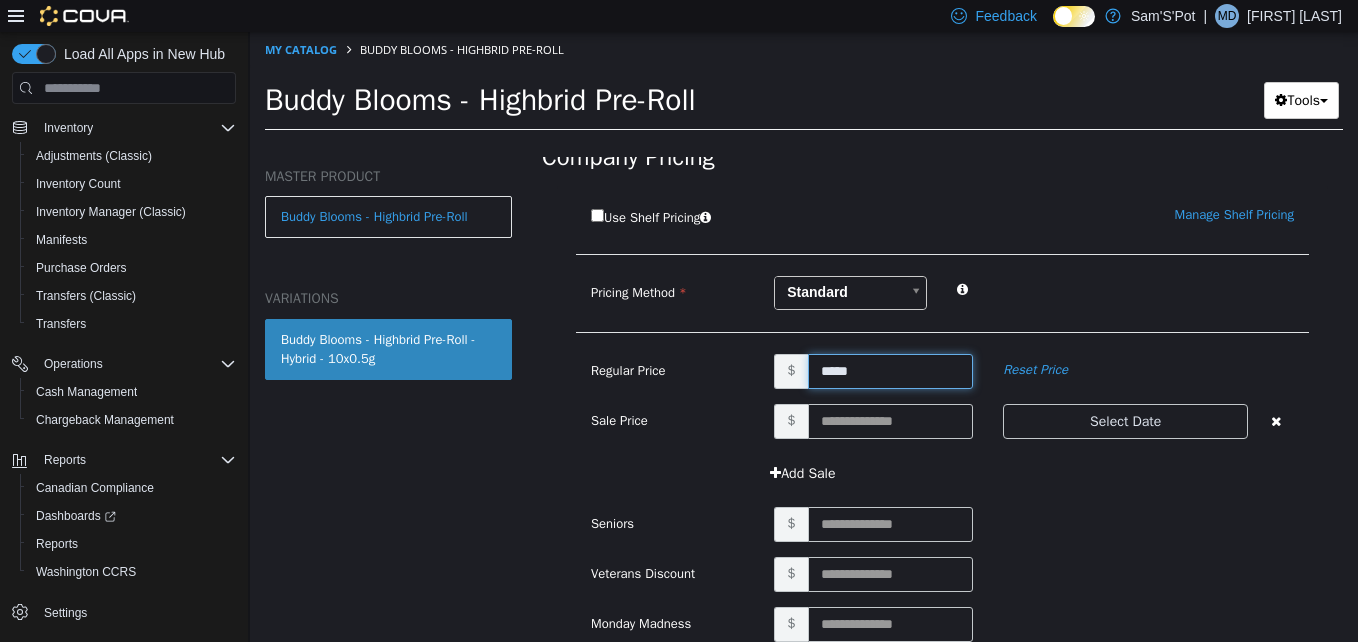 click on "Use Shelf Pricing    Manage Shelf Pricing Shelf Price     Select a Shelf Price                             Shelf Price is required Pricing Method     Standard                             * Regular Price $ ***** Reset Price Sale Price $ Select Date     (UTC-4) [CITY]                                Add Sale Seniors $ Veterans Discount  $ Monday Madness $ Cancel Save" at bounding box center [942, 449] 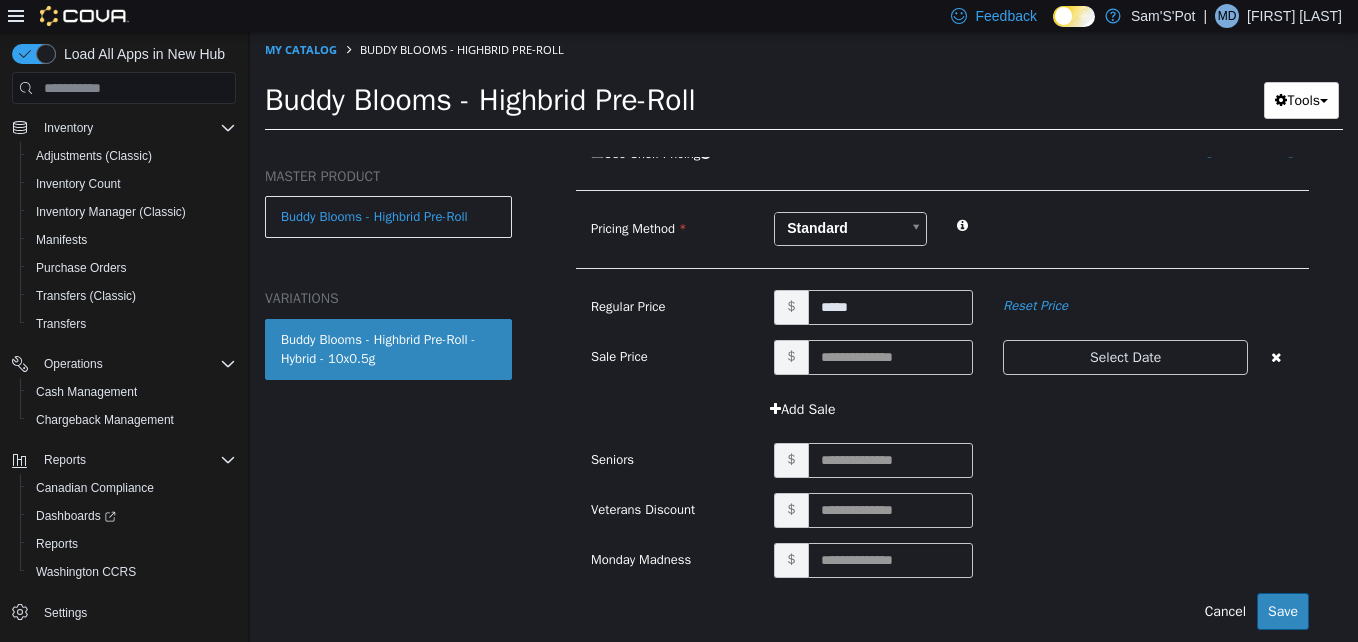 scroll, scrollTop: 557, scrollLeft: 0, axis: vertical 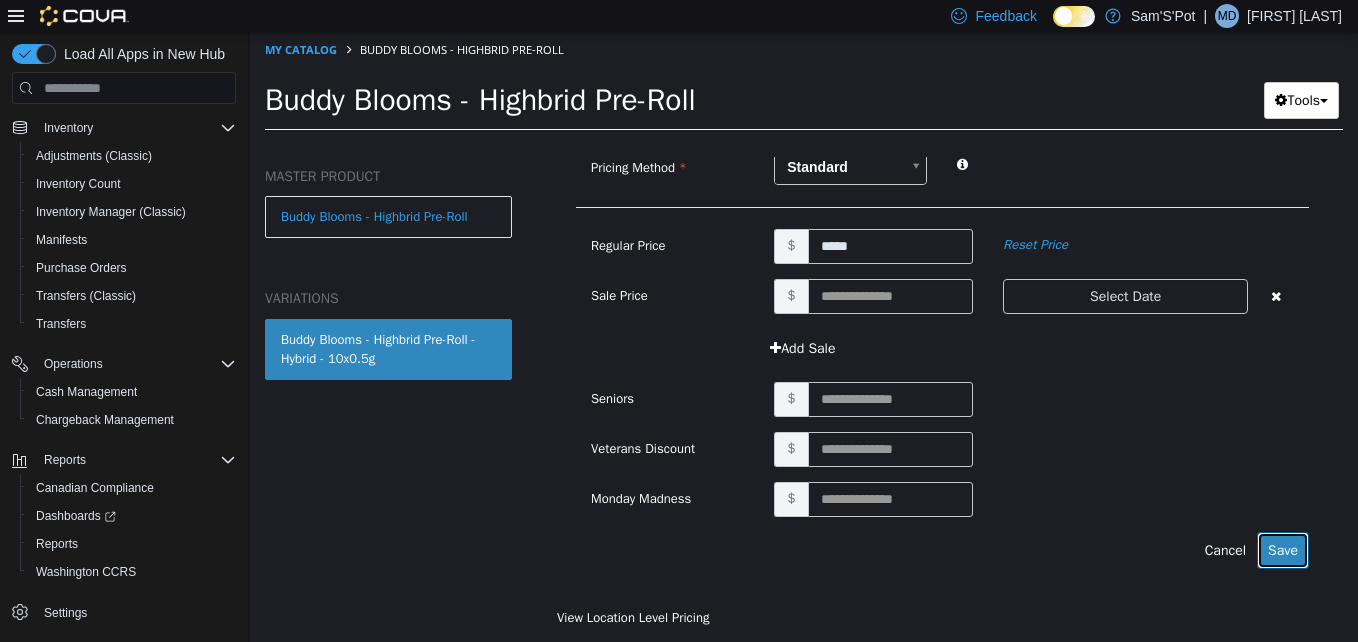 click on "Save" at bounding box center (1283, 550) 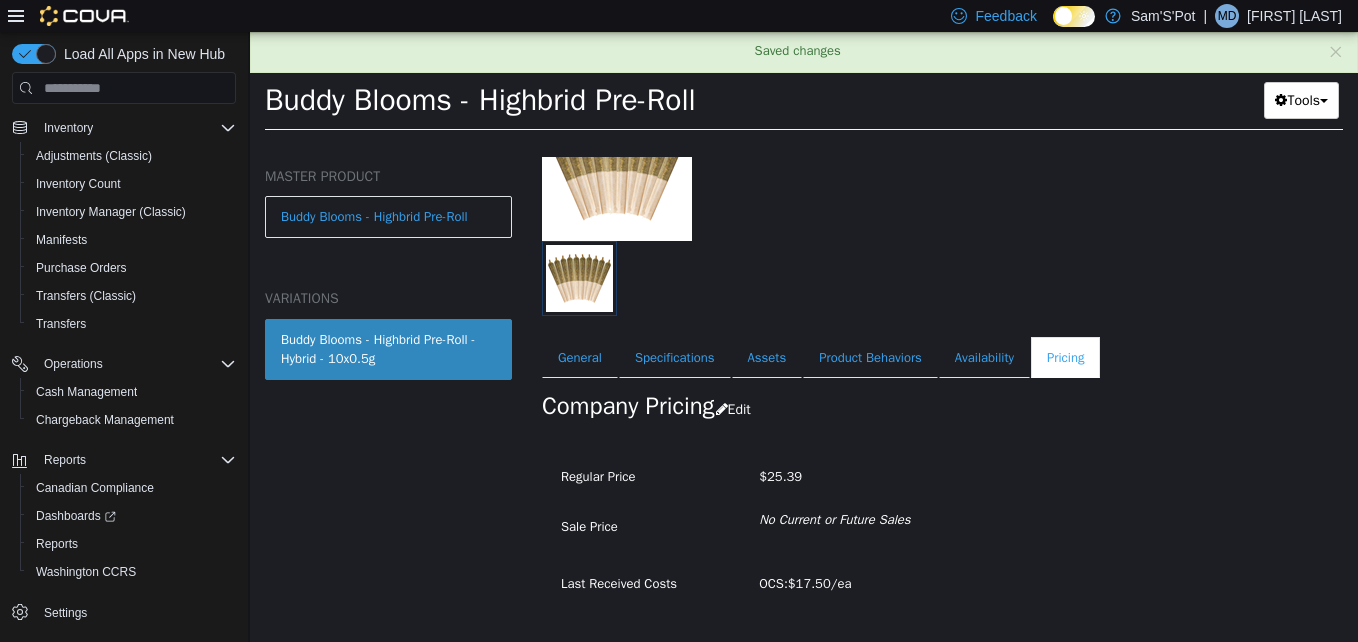 scroll, scrollTop: 232, scrollLeft: 0, axis: vertical 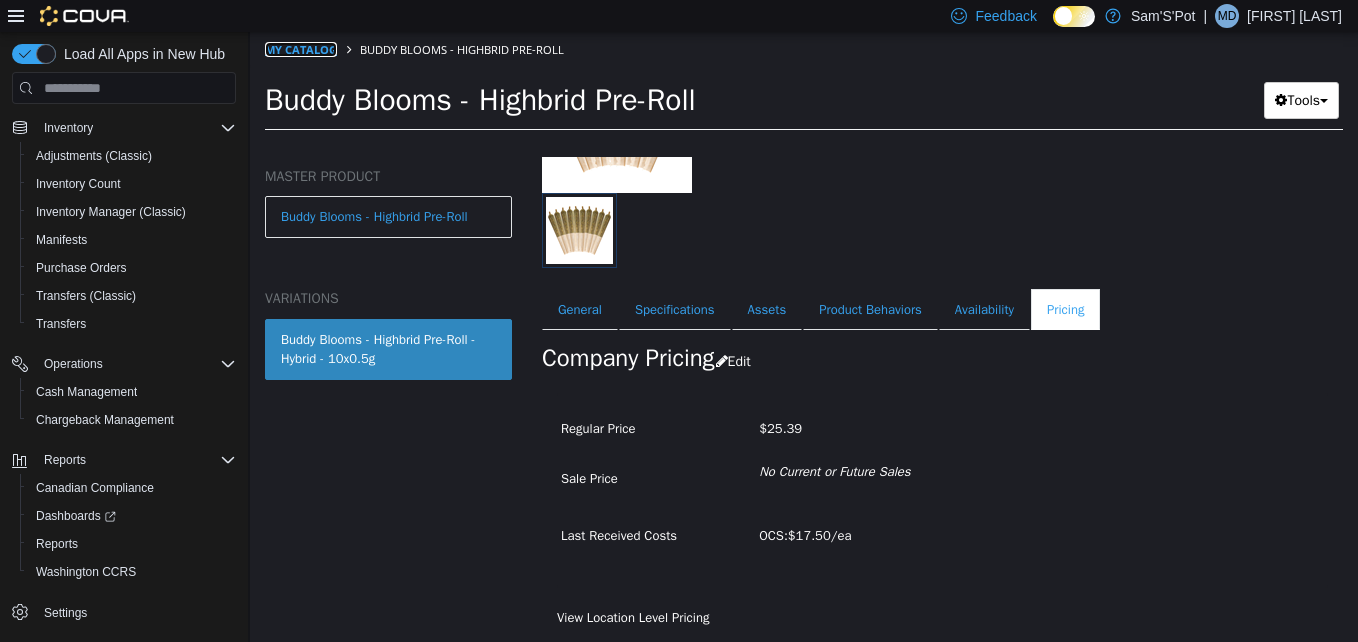 click on "My Catalog" at bounding box center (301, 49) 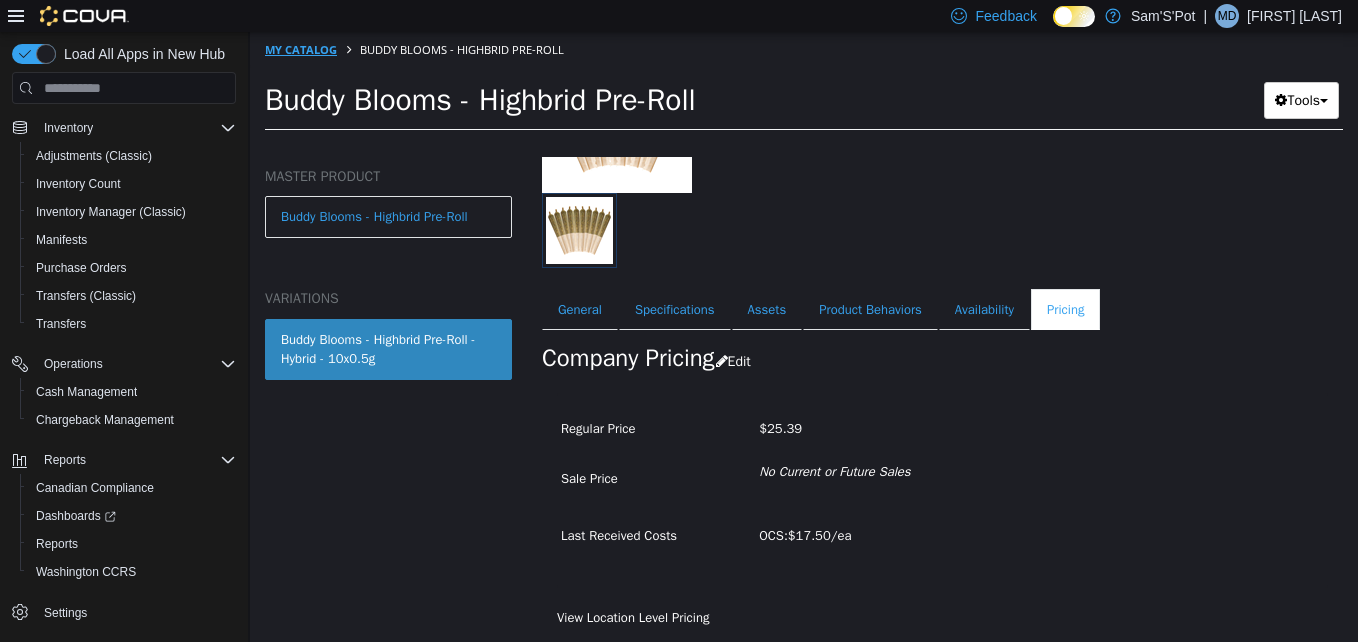 select on "**********" 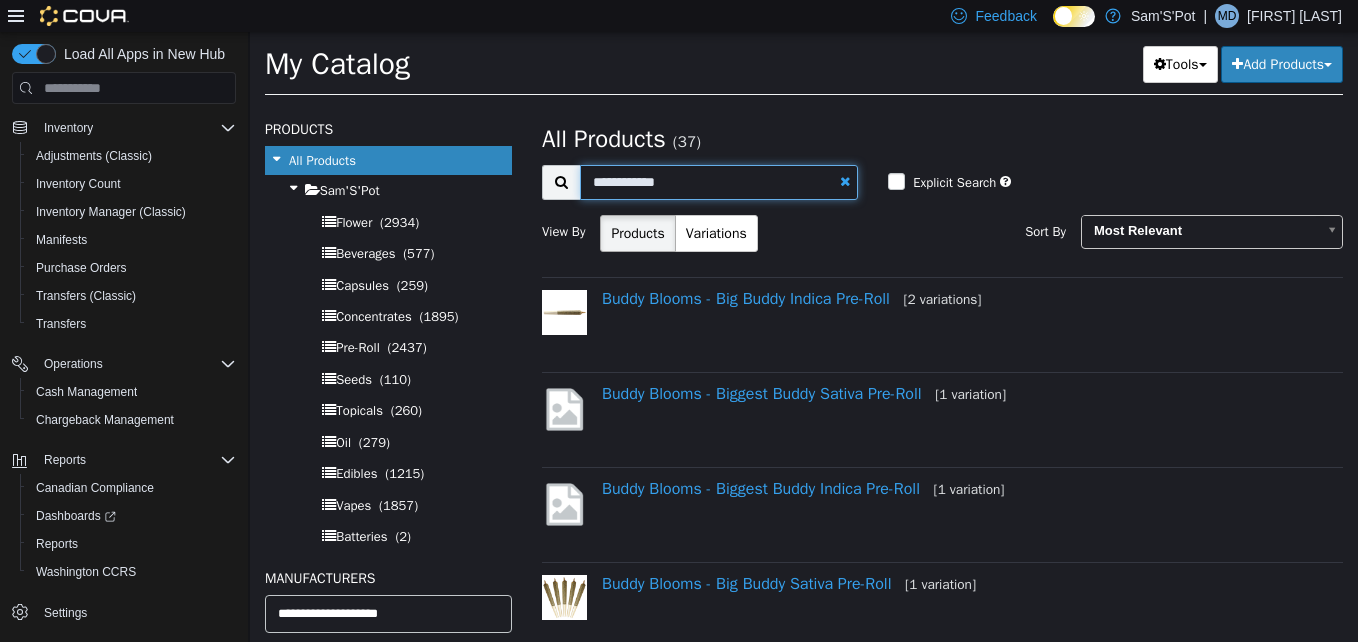 click on "**********" at bounding box center (719, 182) 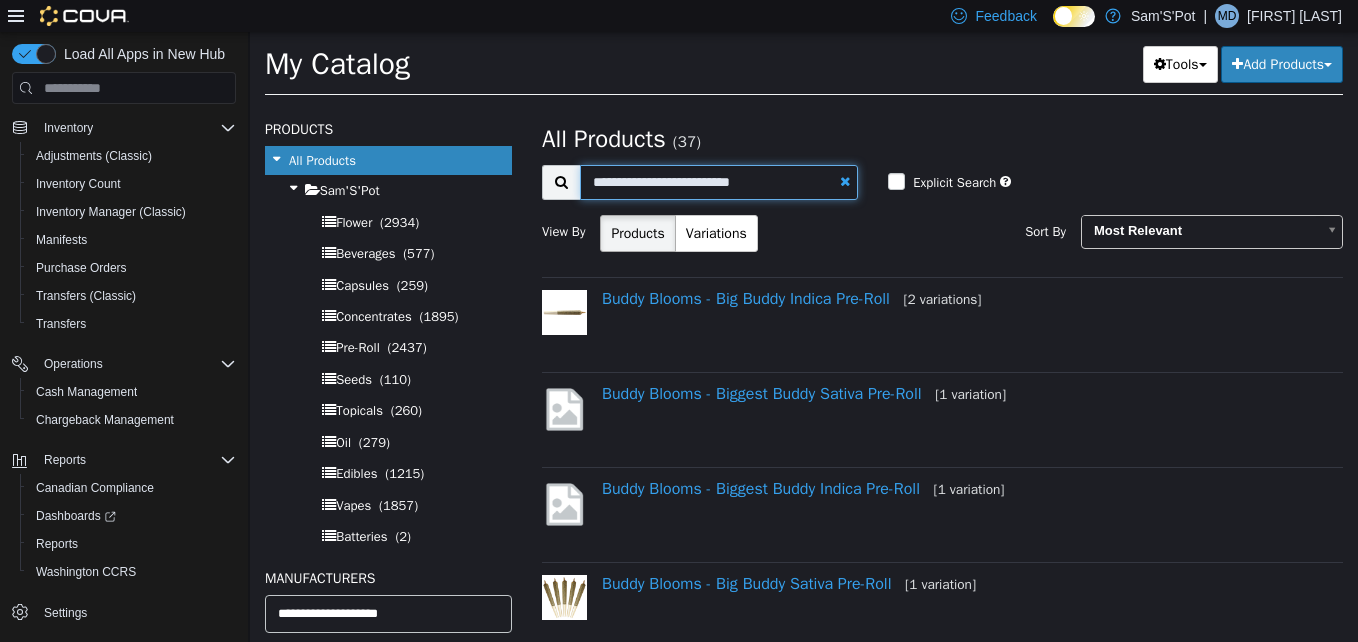 type on "**********" 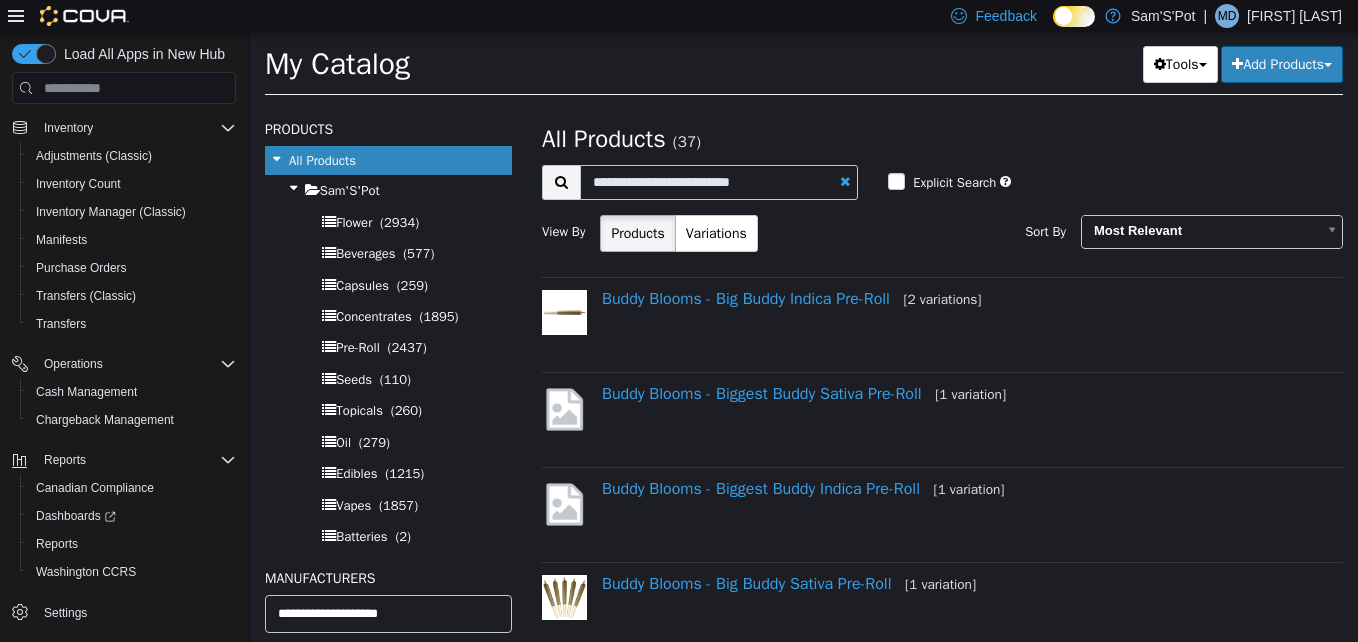 select on "**********" 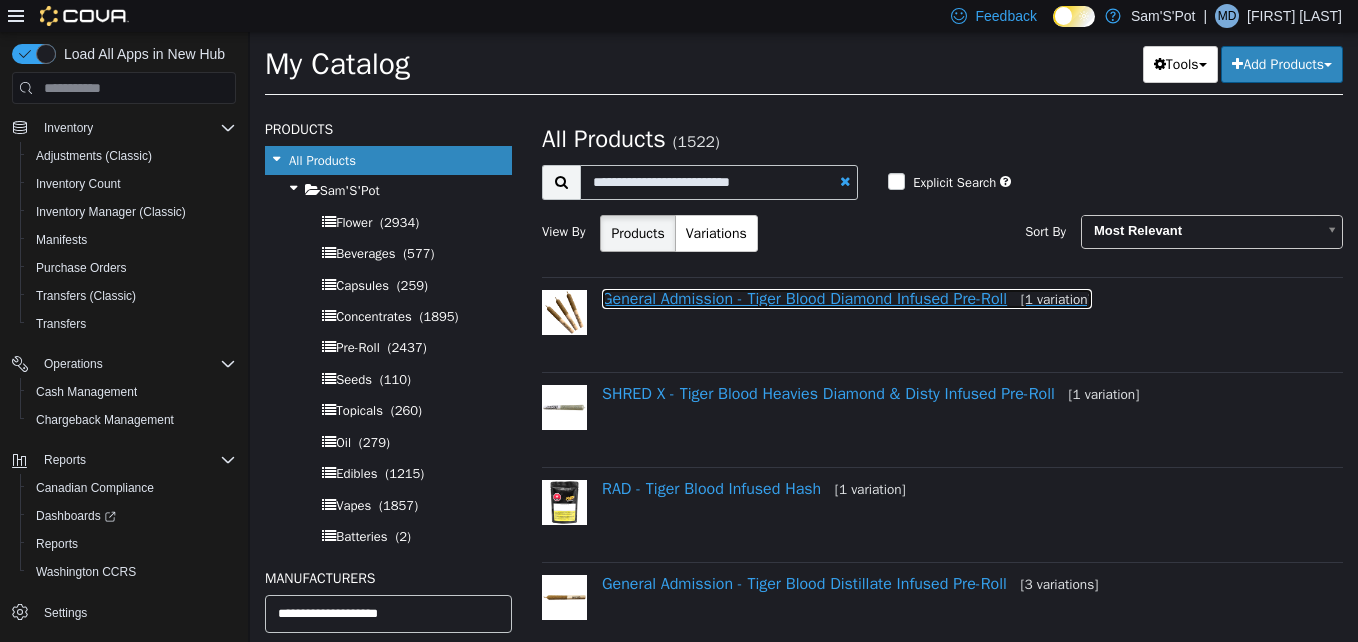click on "General Admission - Tiger Blood Diamond Infused Pre-Roll
[1 variation]" at bounding box center [847, 299] 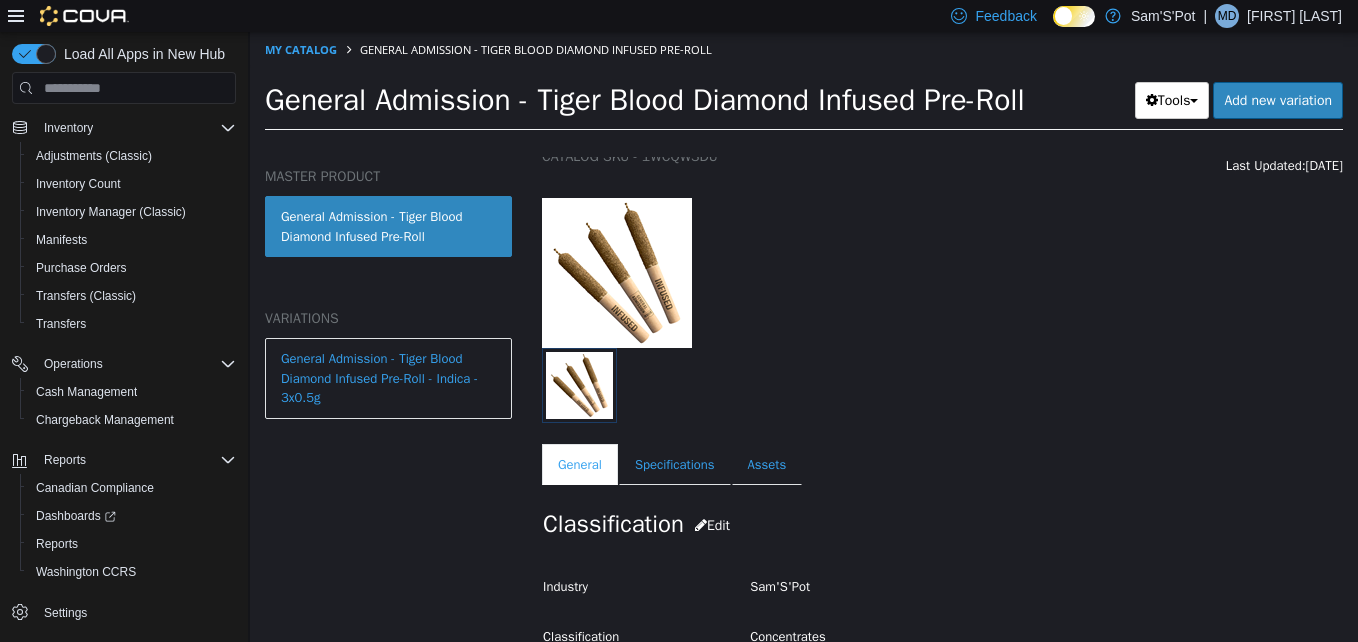 scroll, scrollTop: 200, scrollLeft: 0, axis: vertical 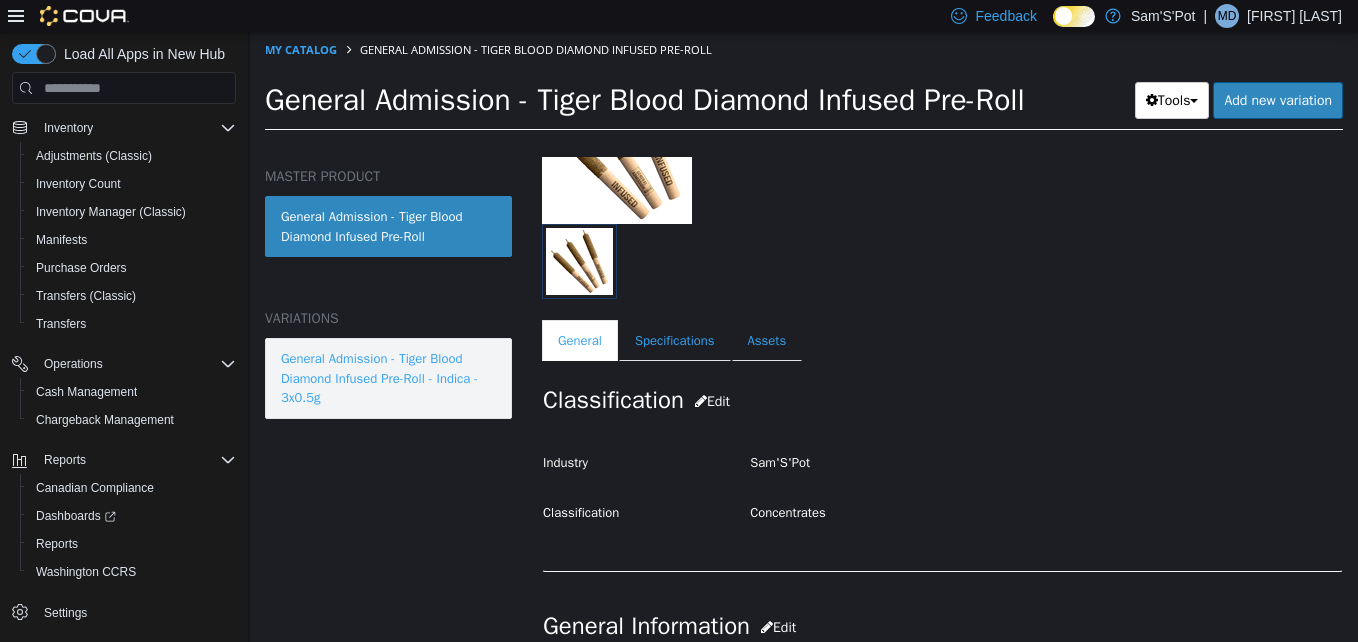 click on "General Admission - Tiger Blood Diamond Infused Pre-Roll - Indica - 3x0.5g" at bounding box center (388, 378) 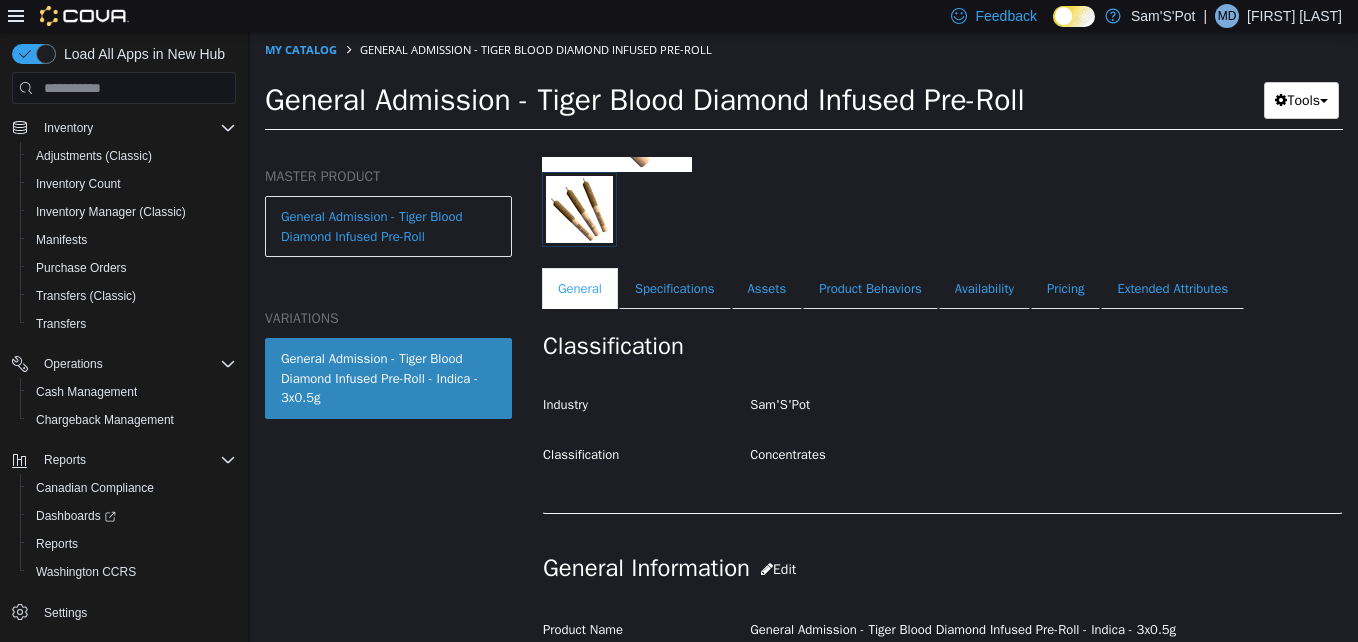 scroll, scrollTop: 300, scrollLeft: 0, axis: vertical 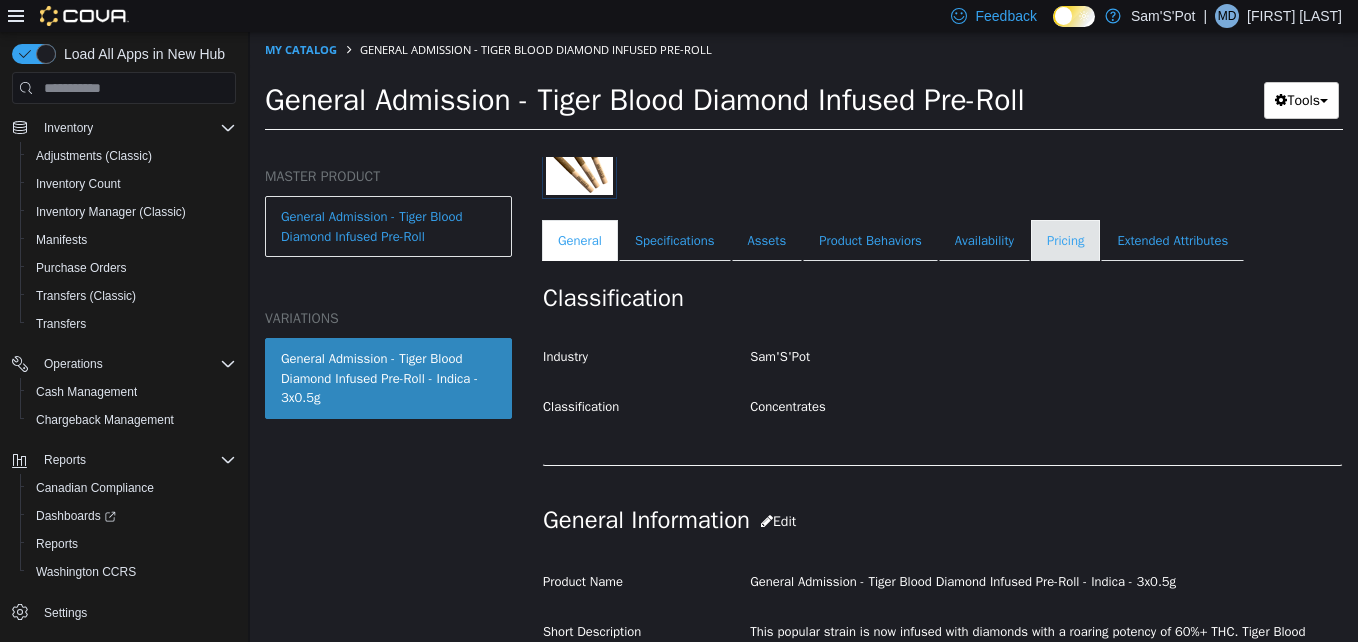 click on "Pricing" at bounding box center (1065, 241) 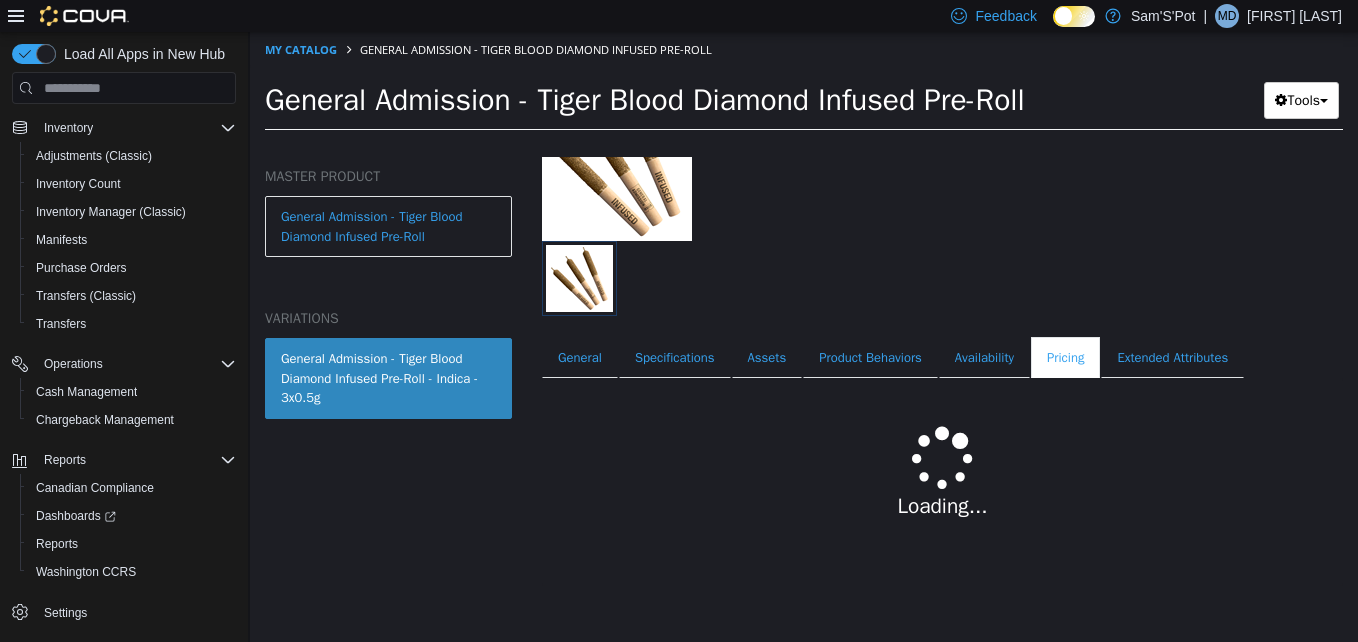 scroll, scrollTop: 232, scrollLeft: 0, axis: vertical 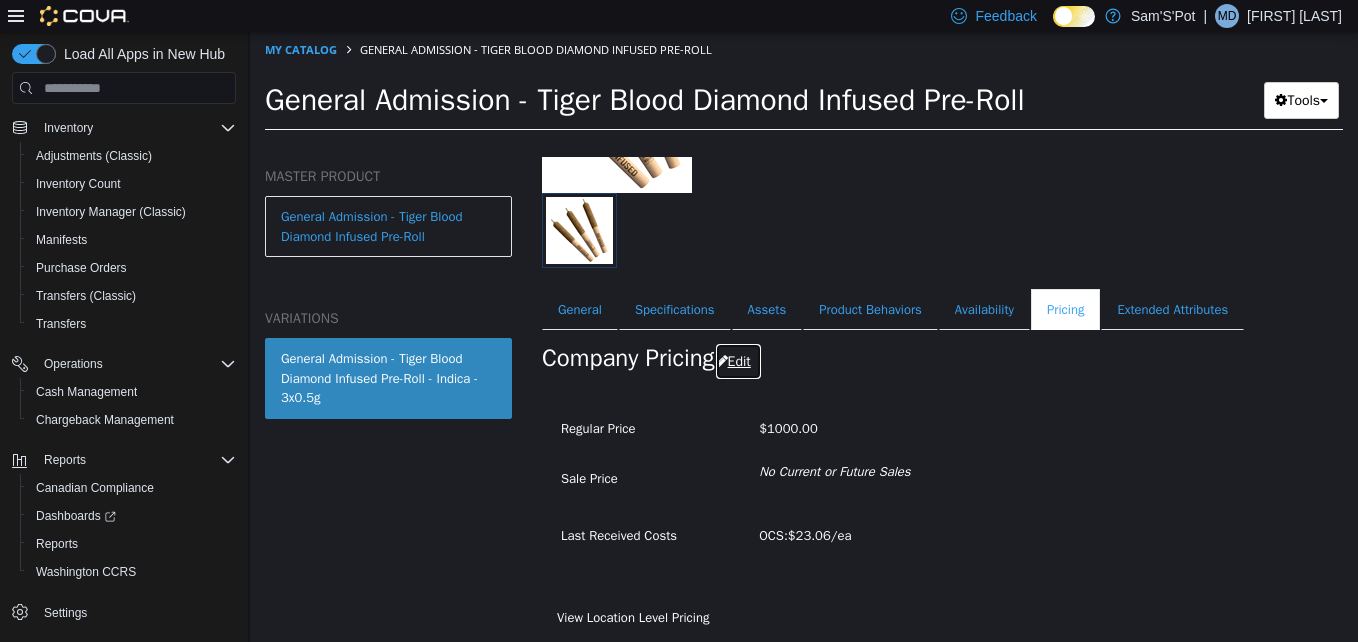 click on "Edit" at bounding box center (738, 361) 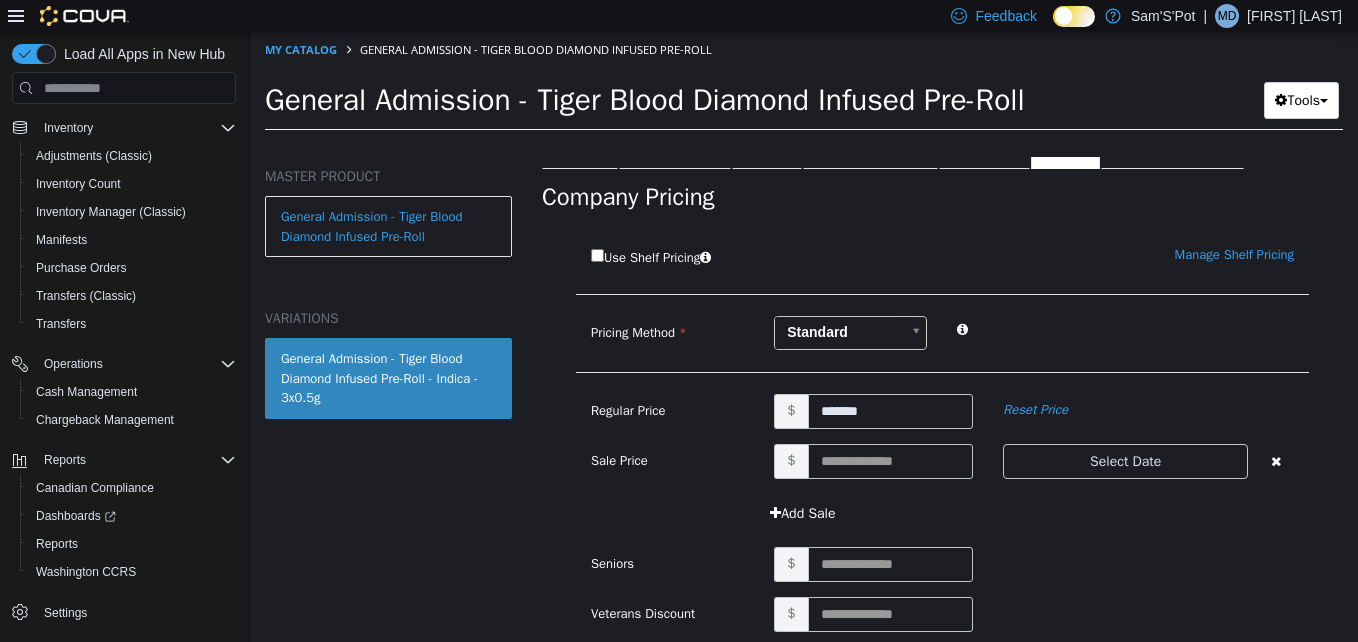 scroll, scrollTop: 432, scrollLeft: 0, axis: vertical 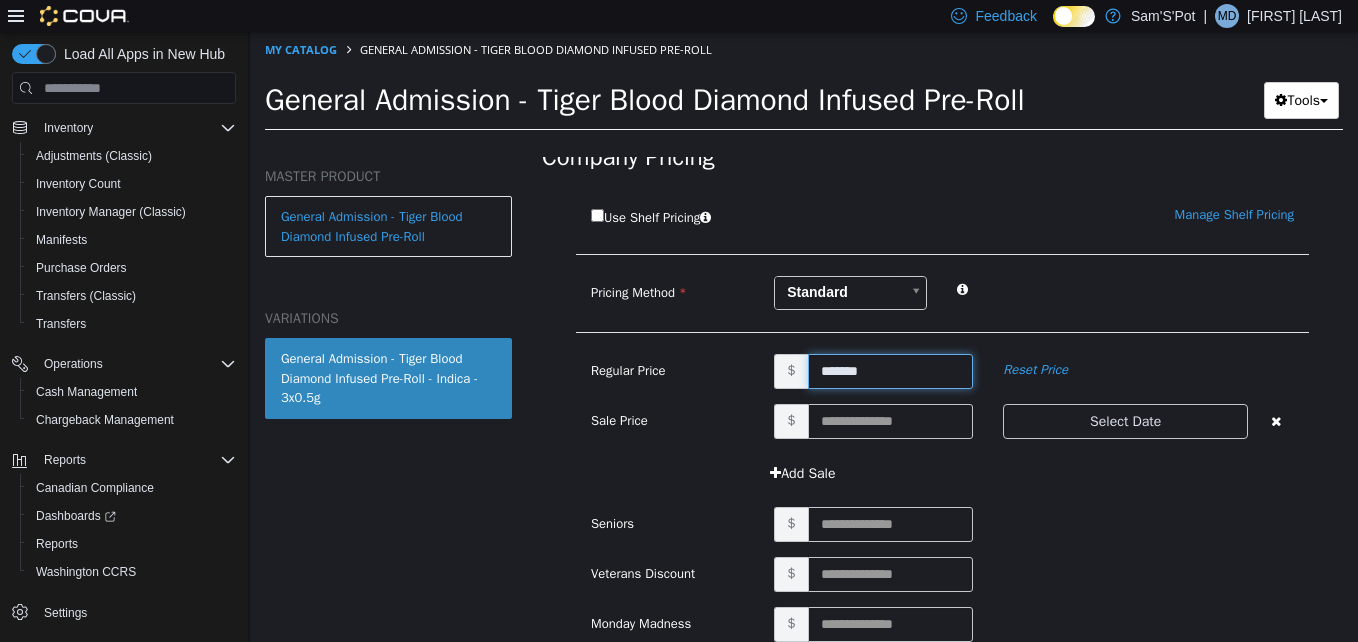 click on "*******" at bounding box center [891, 371] 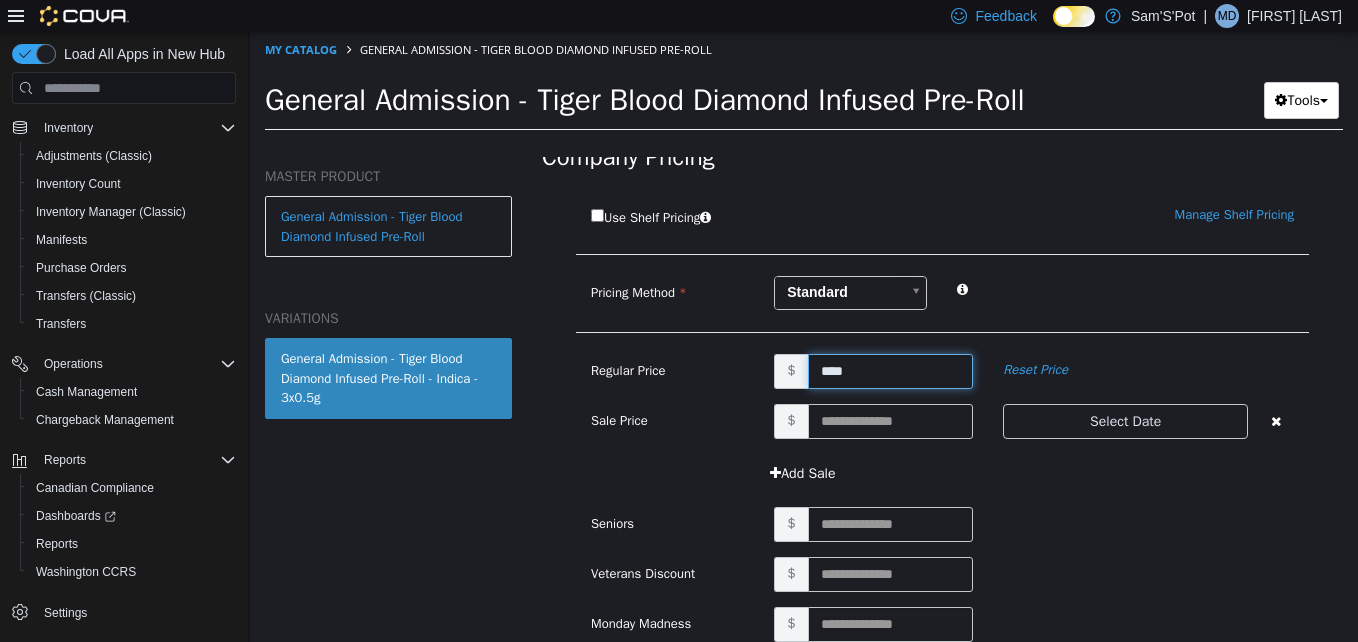 type on "*****" 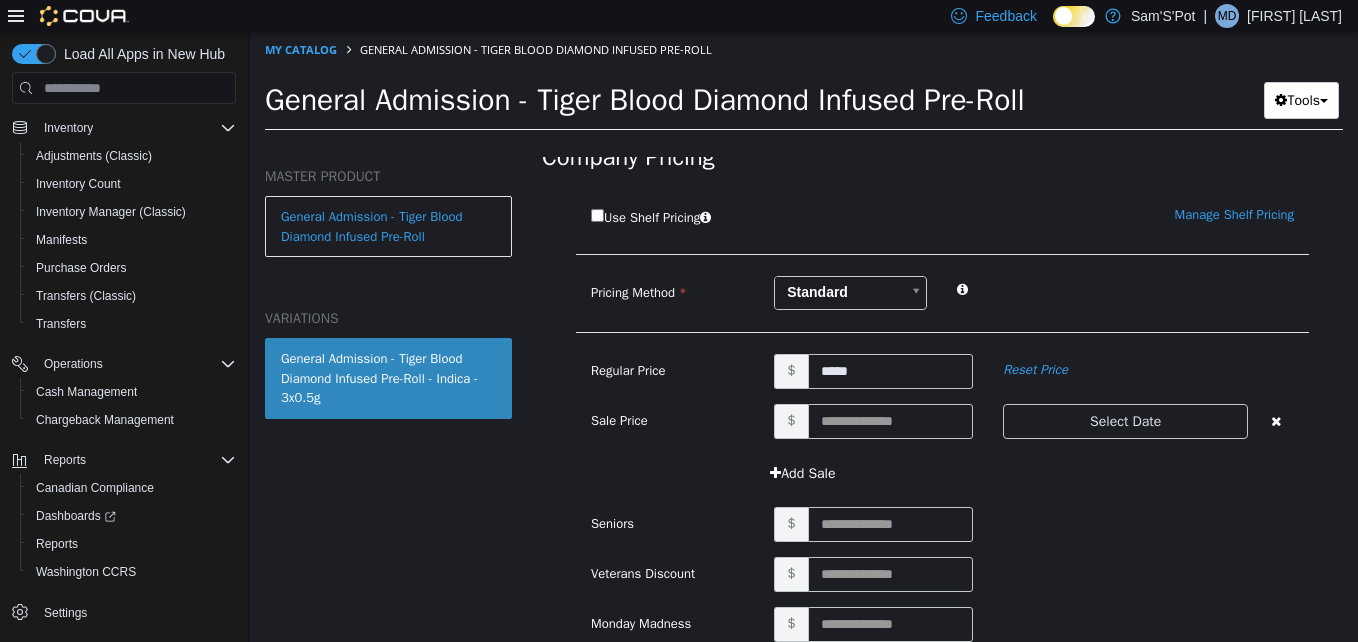 click at bounding box center [942, 332] 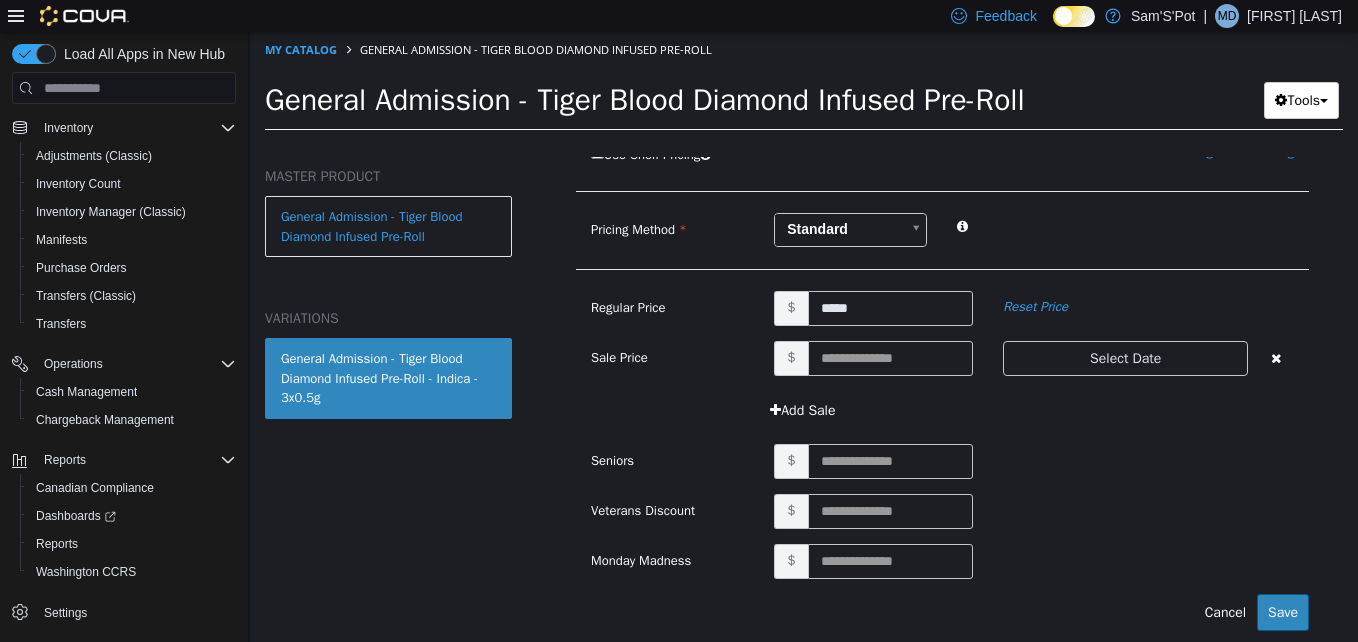 scroll, scrollTop: 557, scrollLeft: 0, axis: vertical 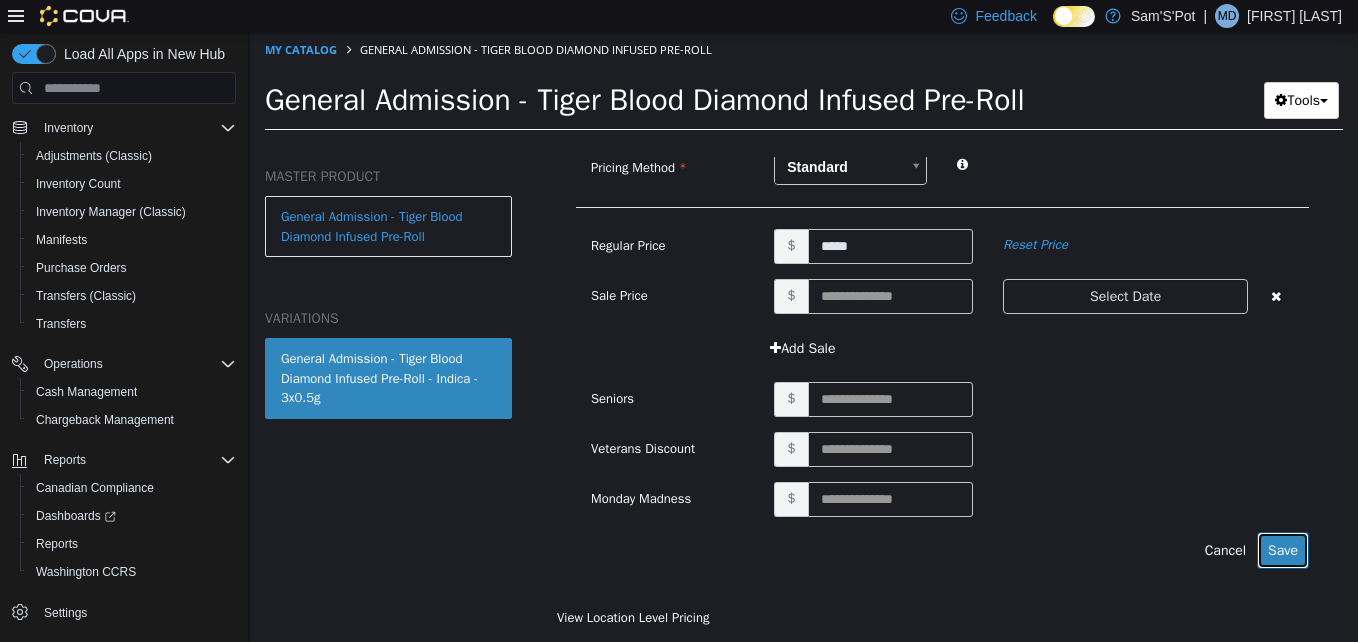click on "Save" at bounding box center [1283, 550] 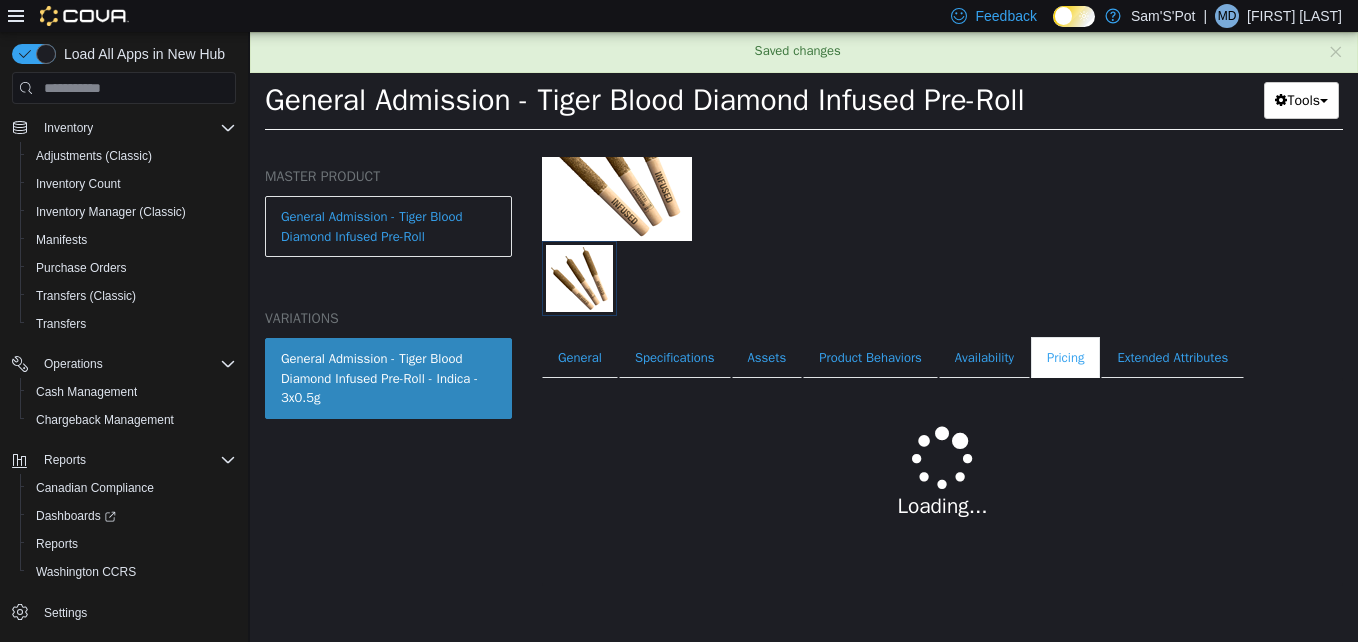 scroll, scrollTop: 232, scrollLeft: 0, axis: vertical 